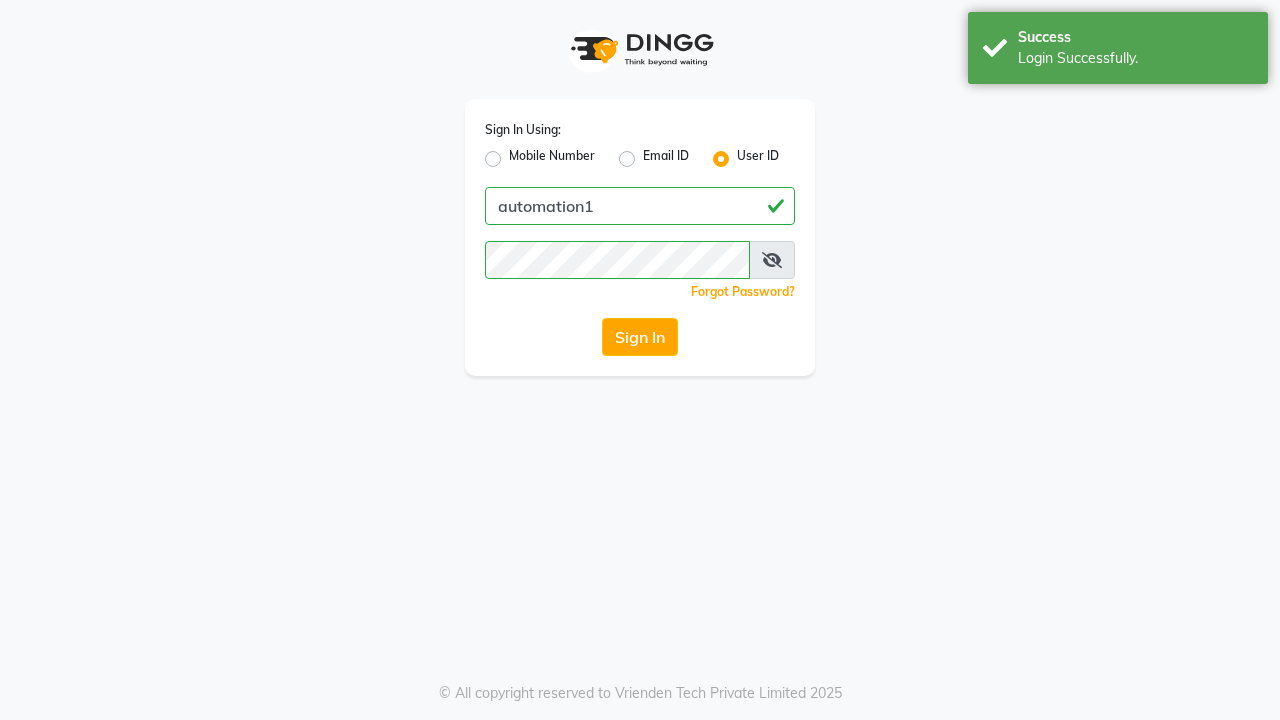 scroll, scrollTop: 0, scrollLeft: 0, axis: both 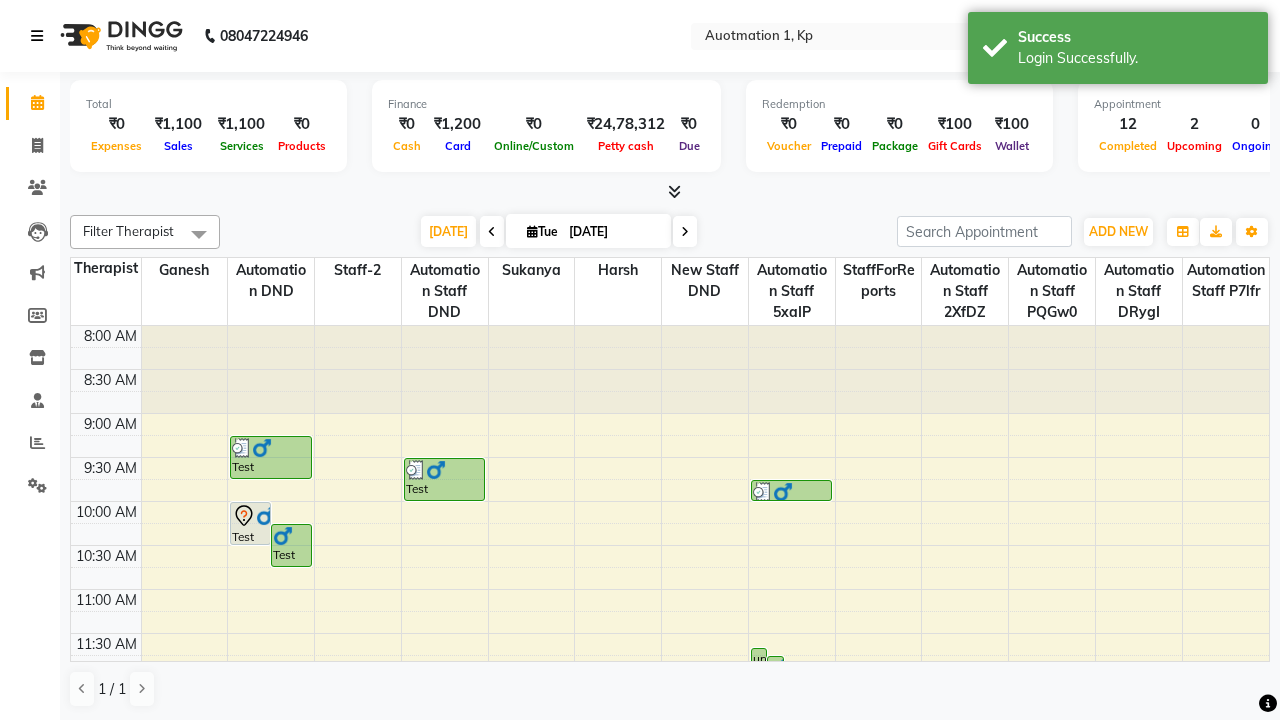 click at bounding box center (37, 36) 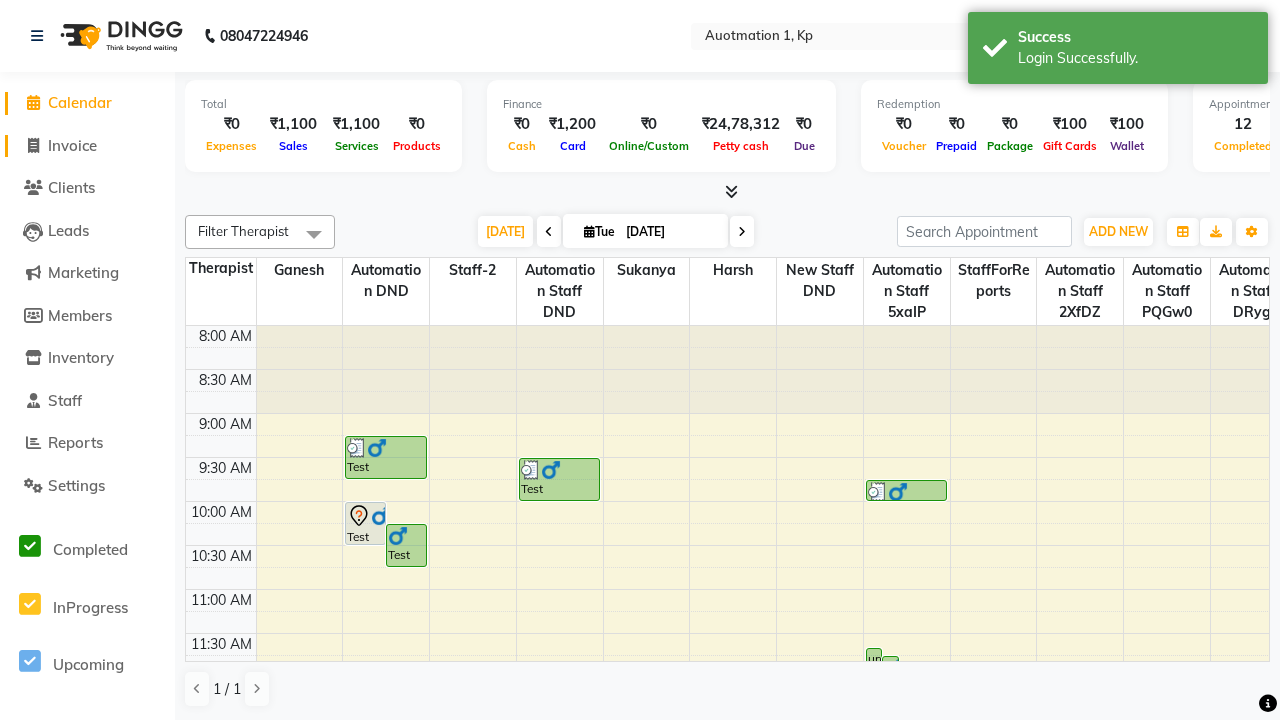 click on "Invoice" 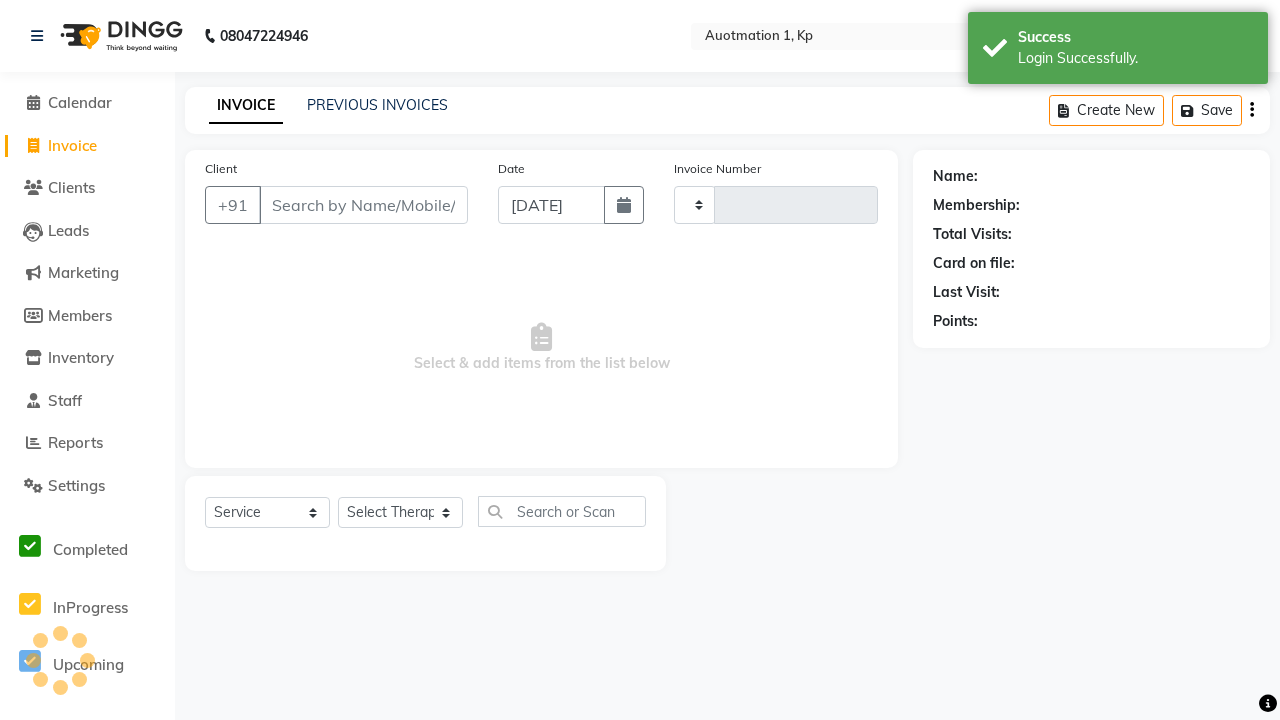 type on "1670" 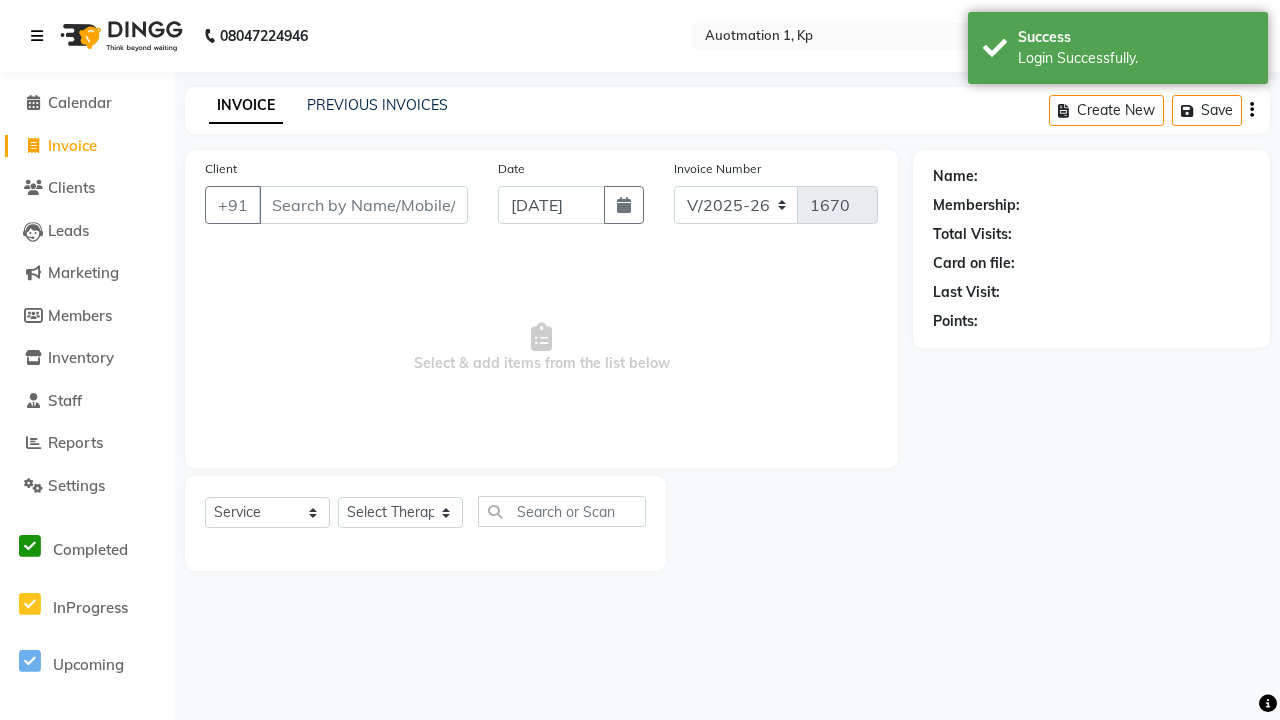click at bounding box center [37, 36] 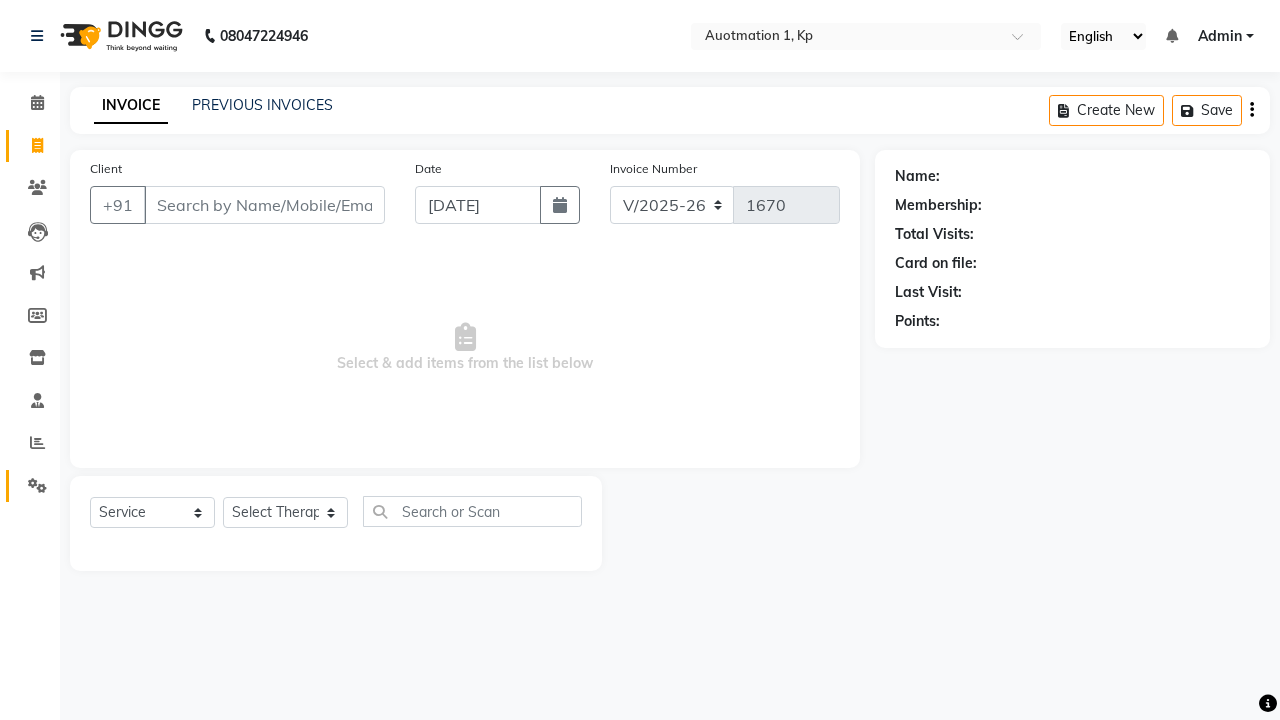 click 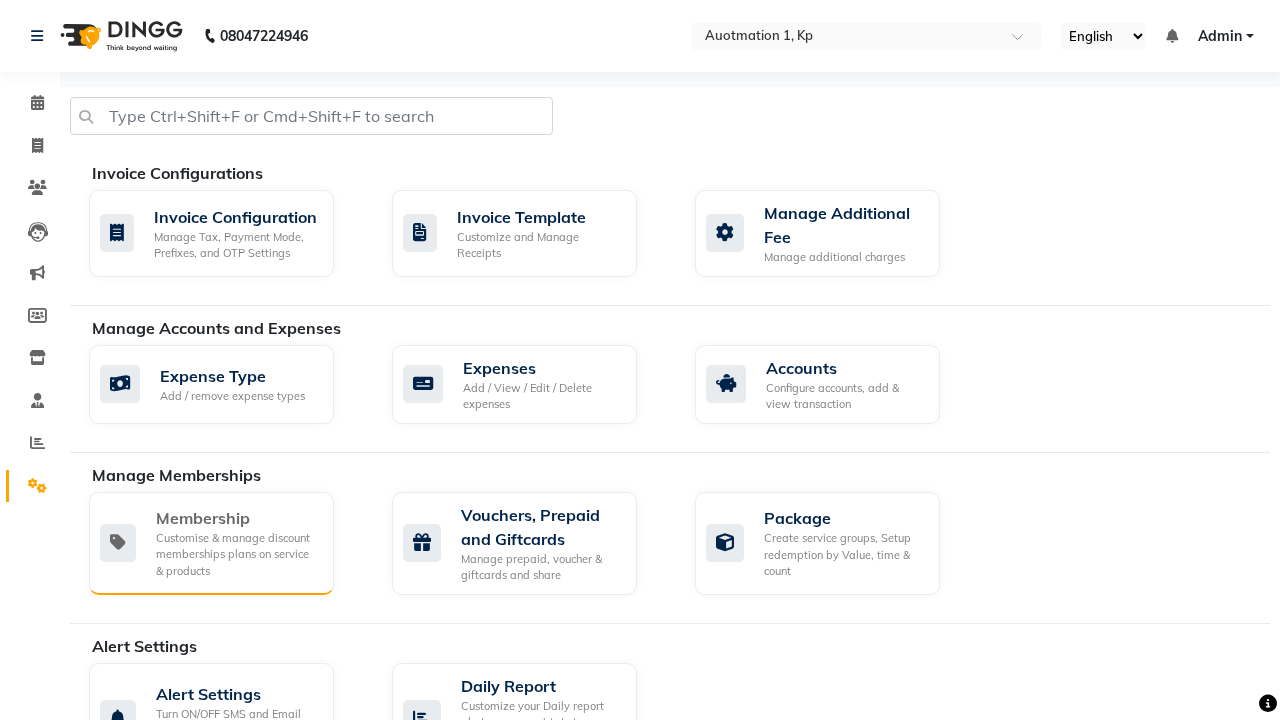 click on "Membership" 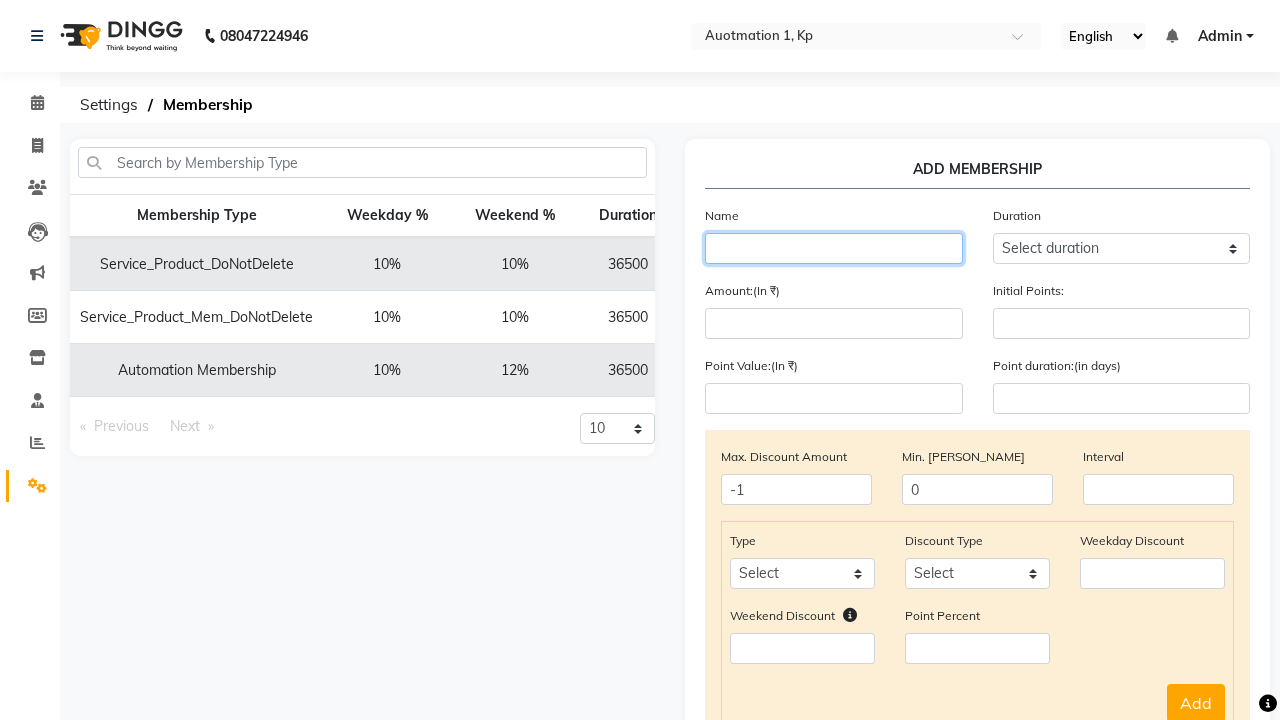type on "Testing Membership T0Q" 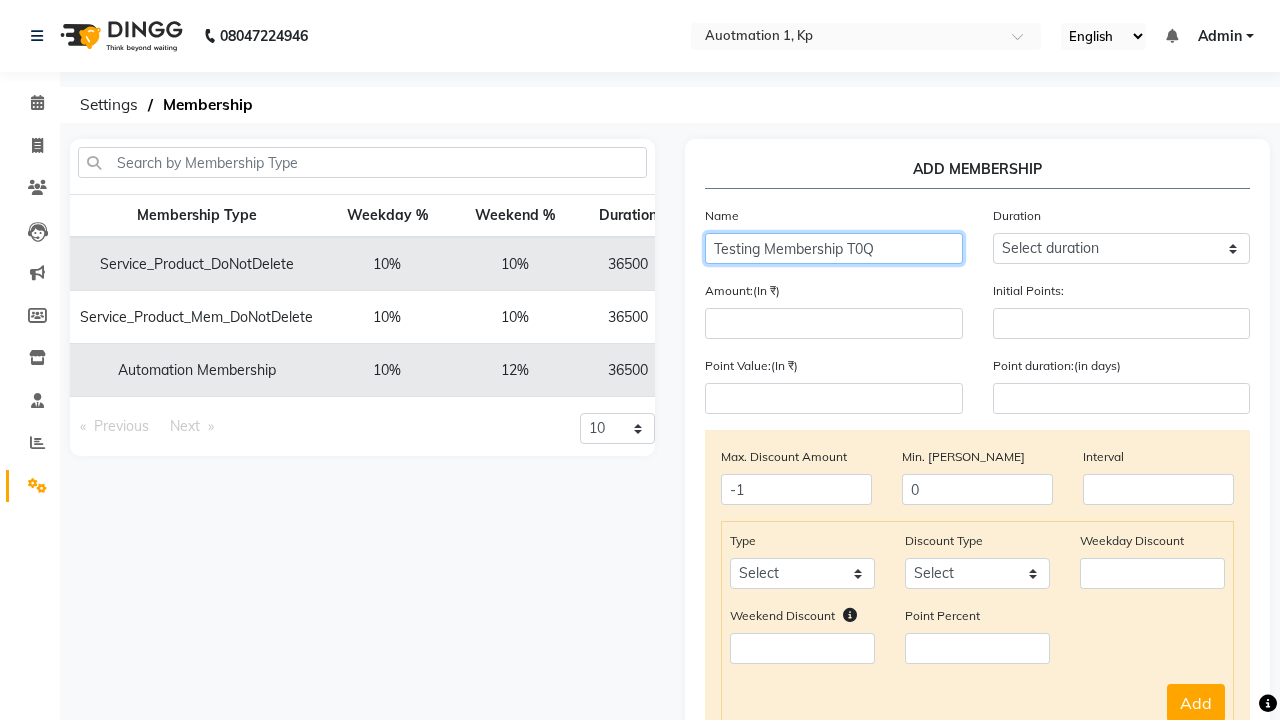 select on "1: 7" 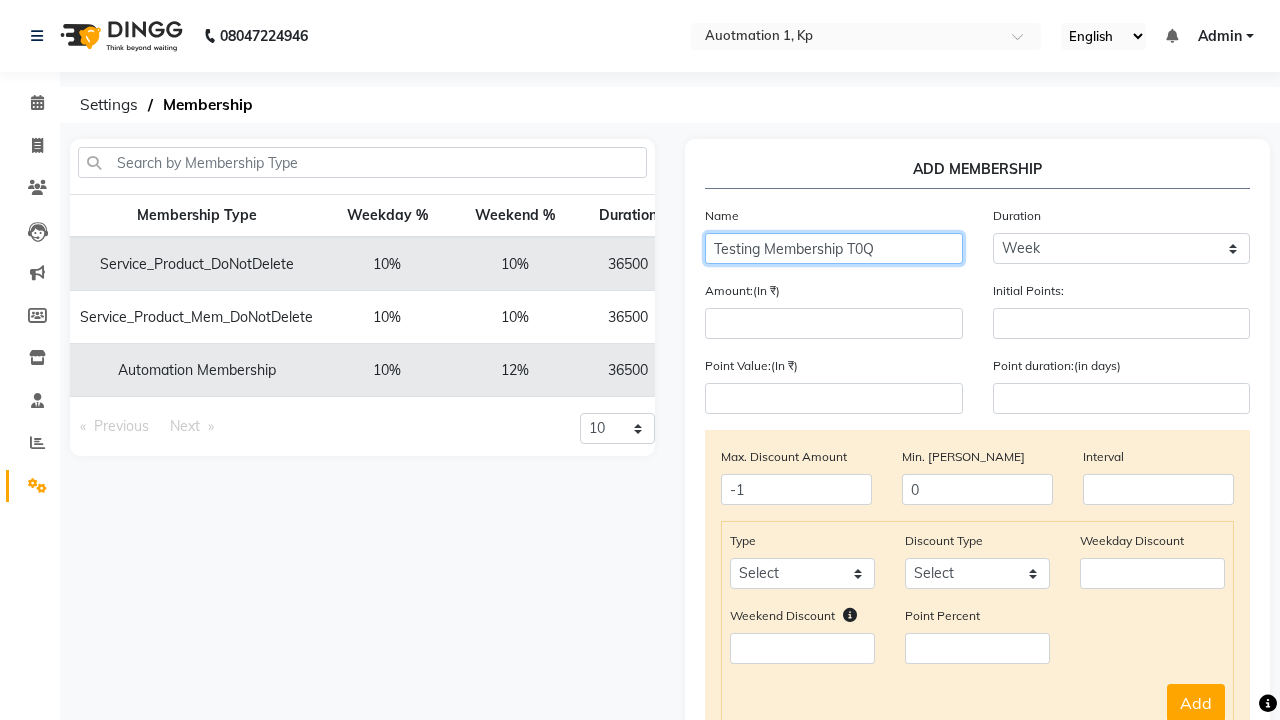 type on "7" 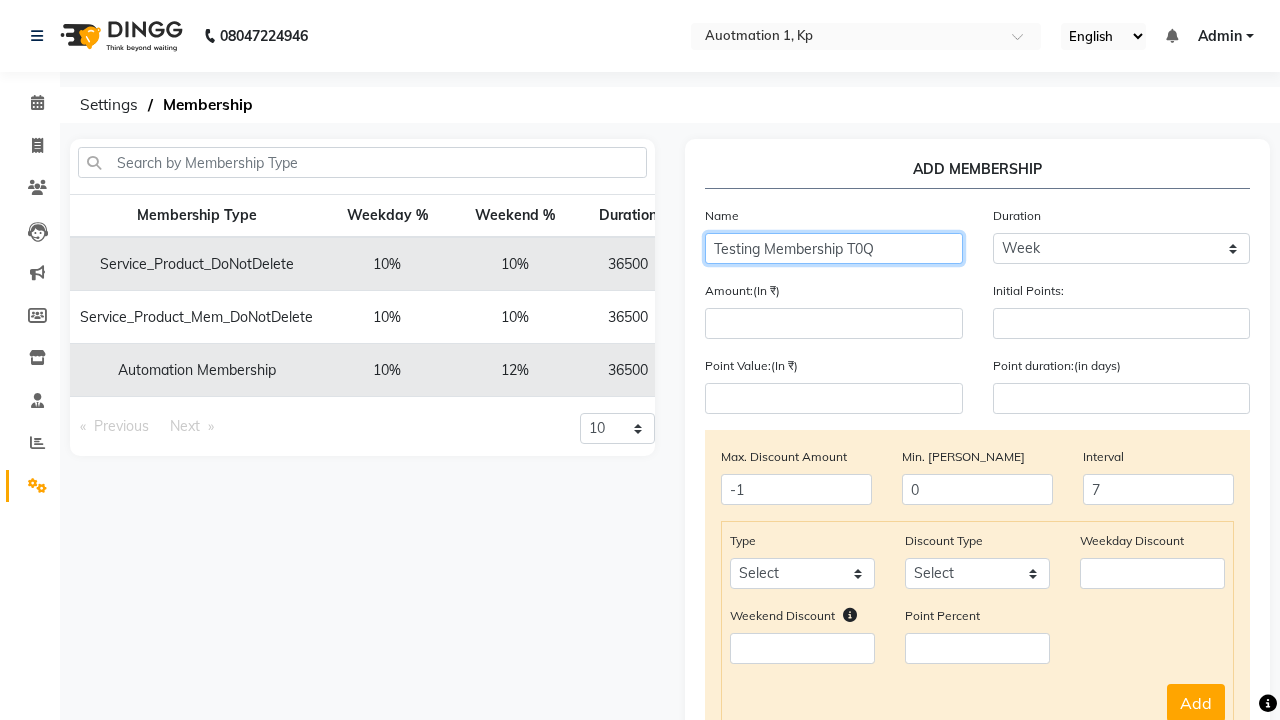 type on "Testing Membership T0Q" 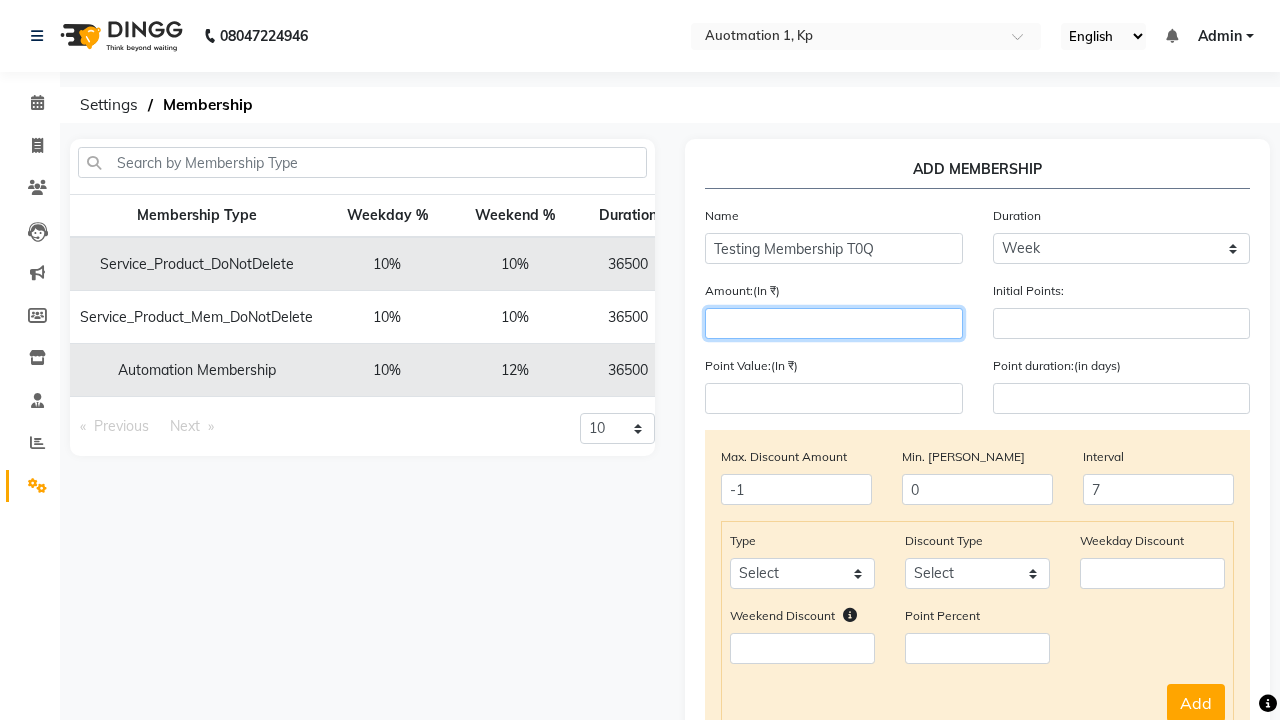 type on "1000" 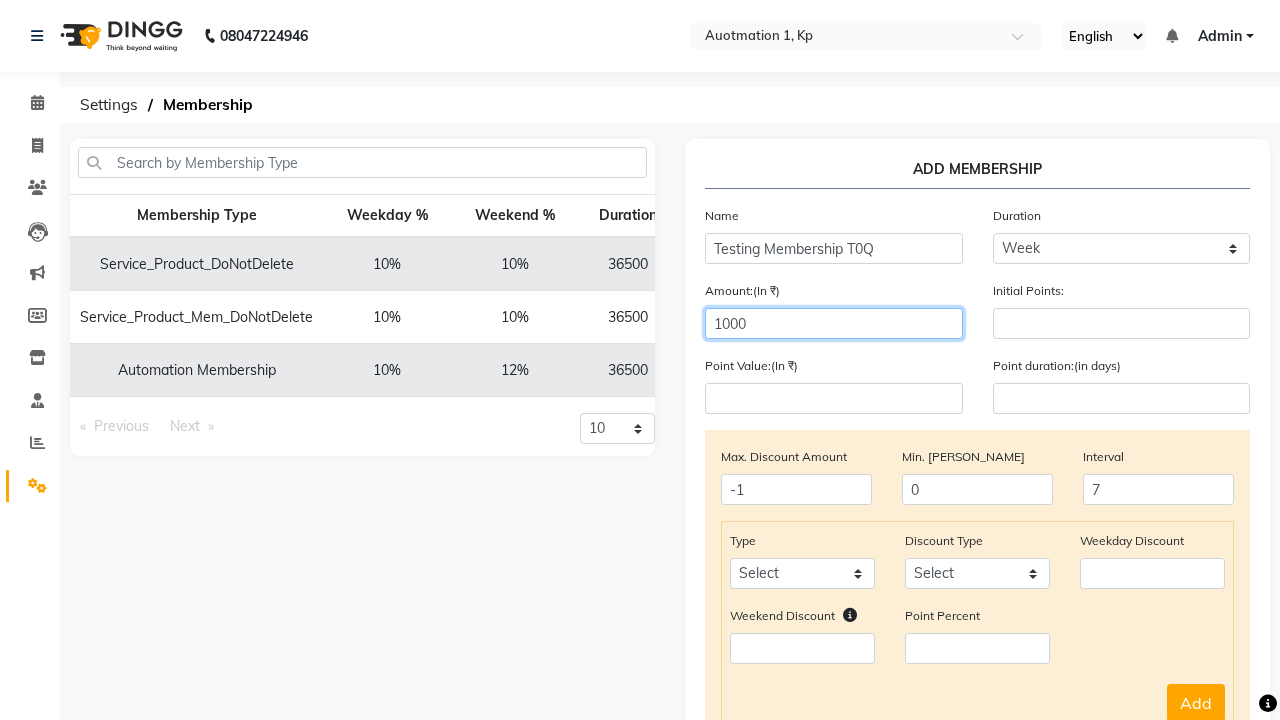 select on "service" 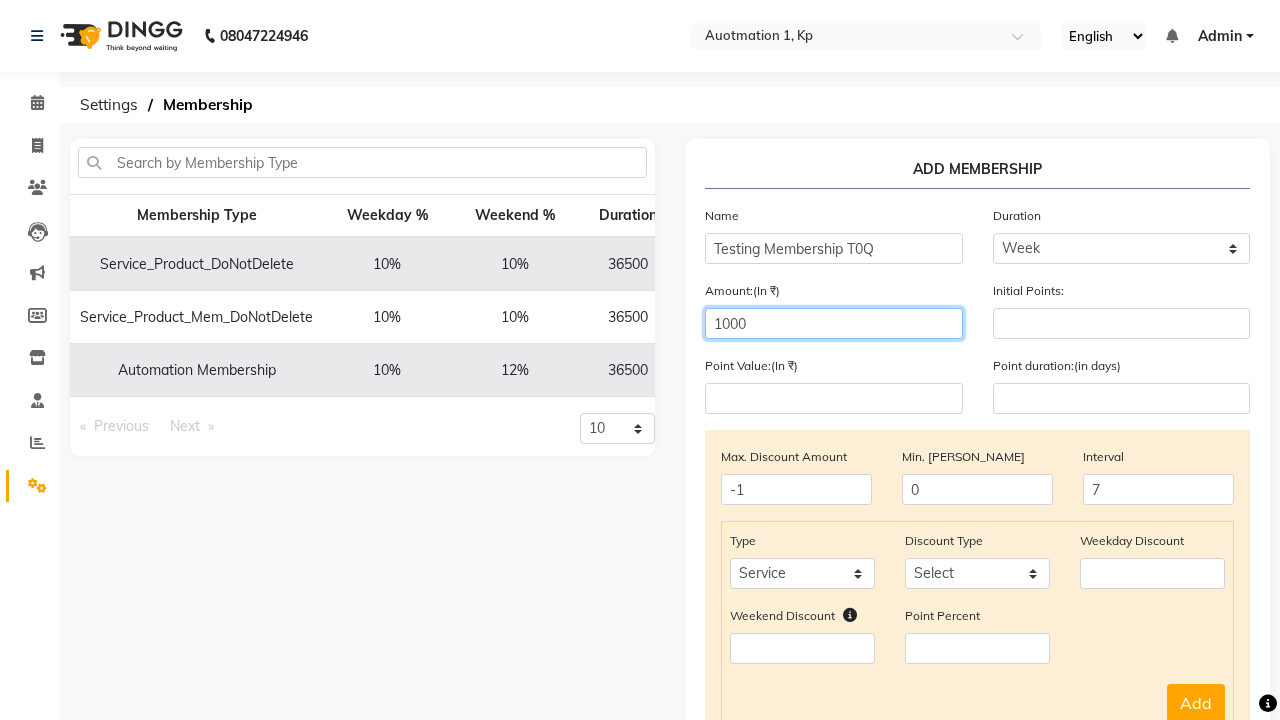 select on "Percent" 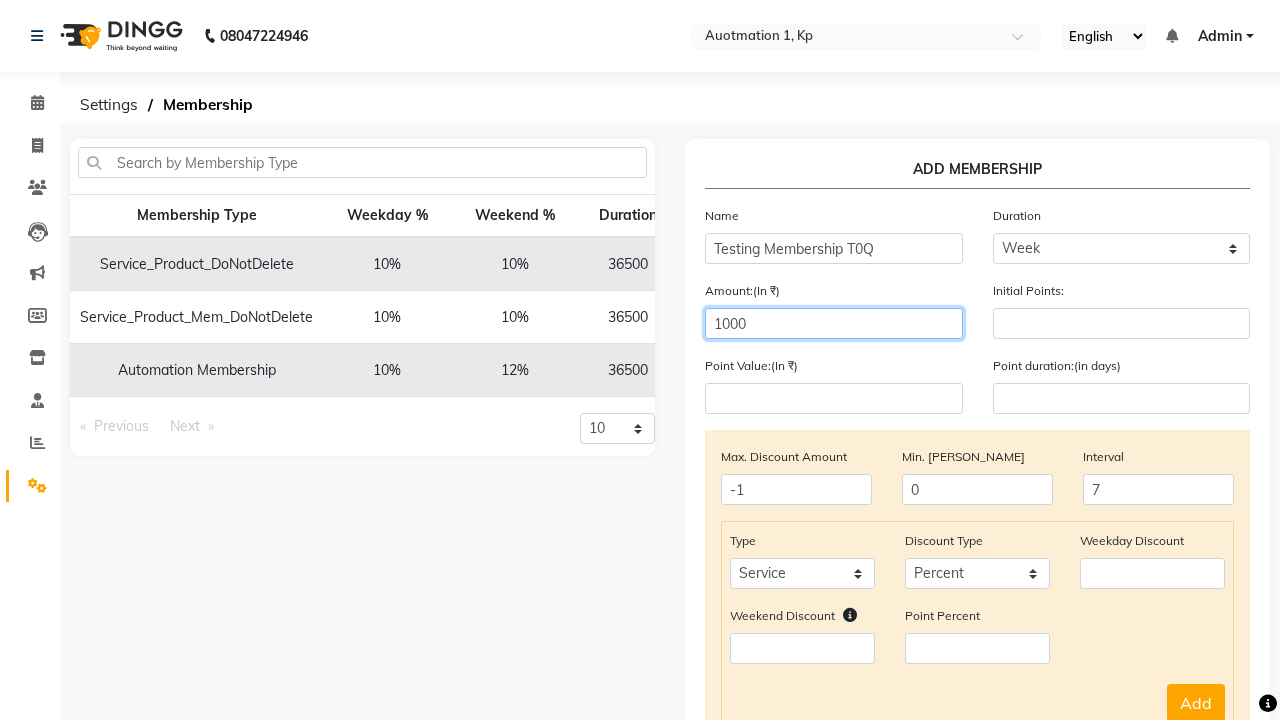 type on "1000" 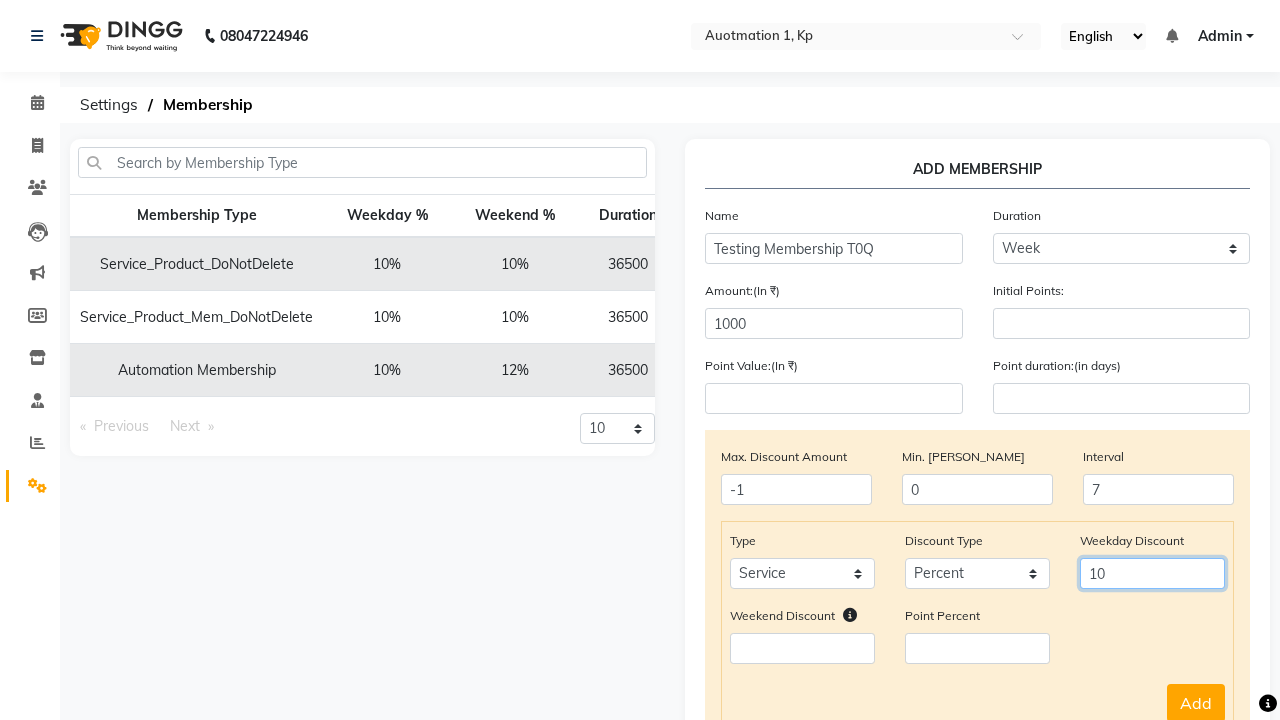 type on "10" 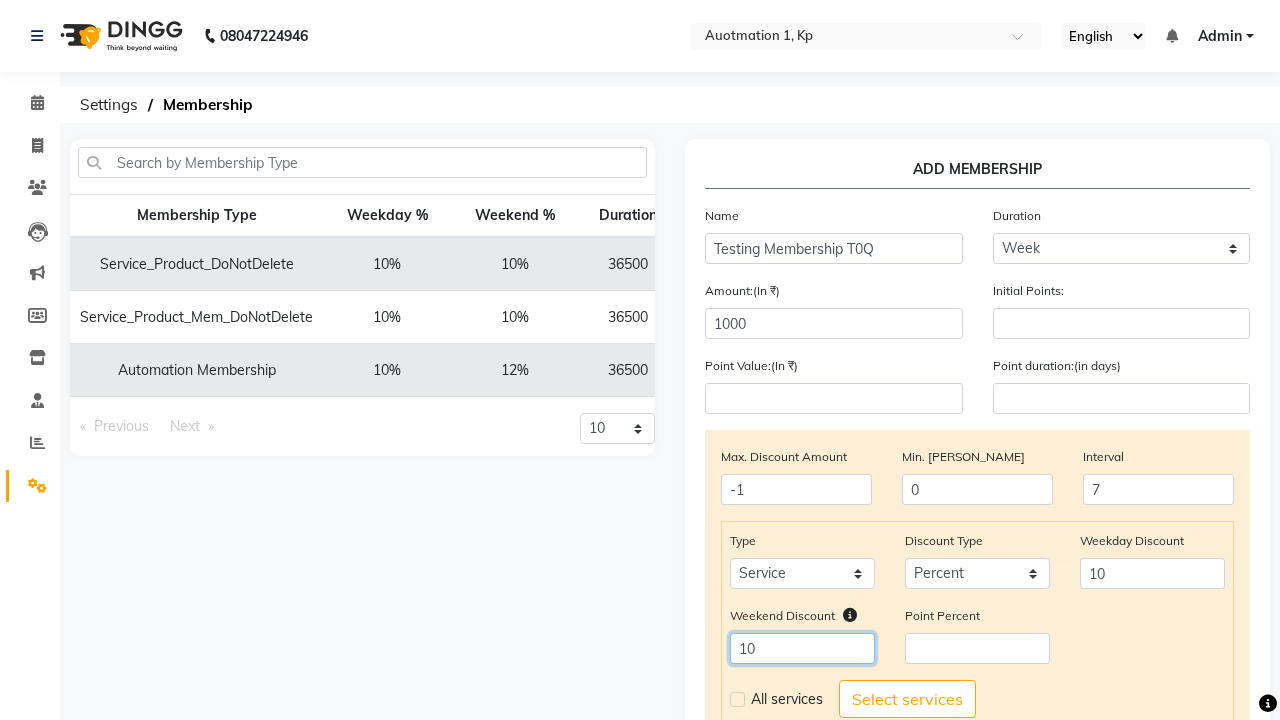 type on "10" 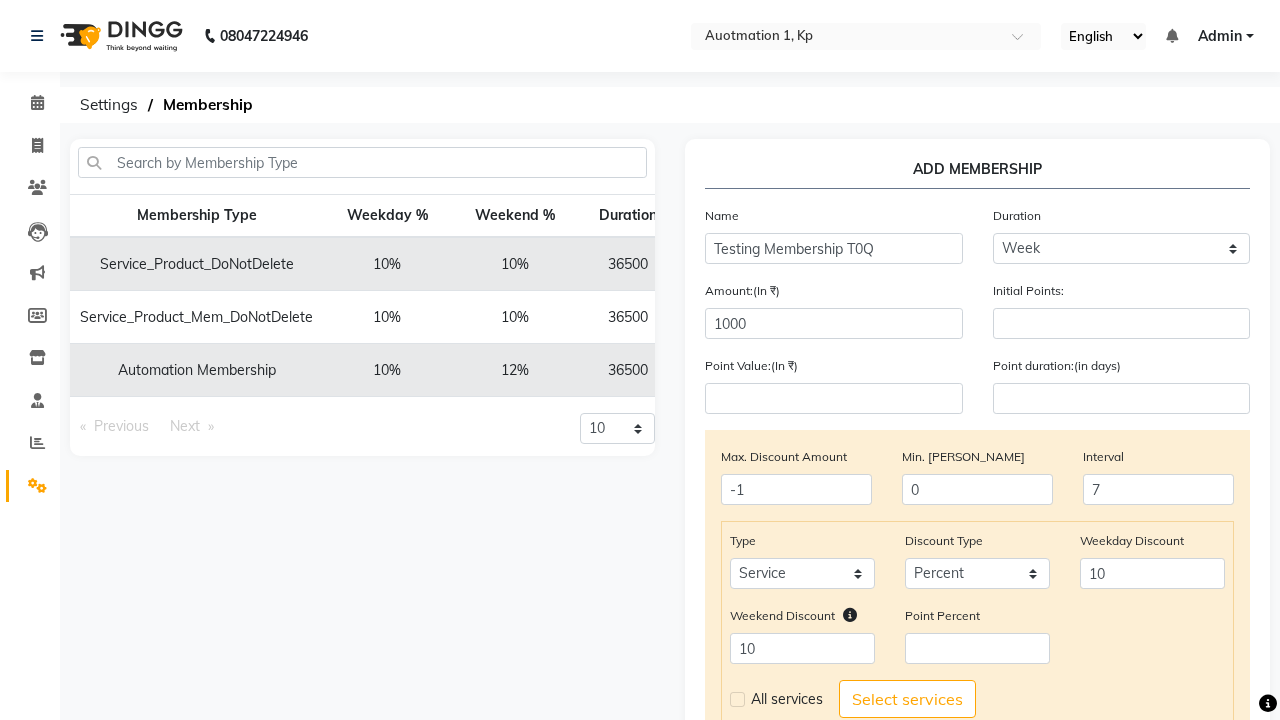 click 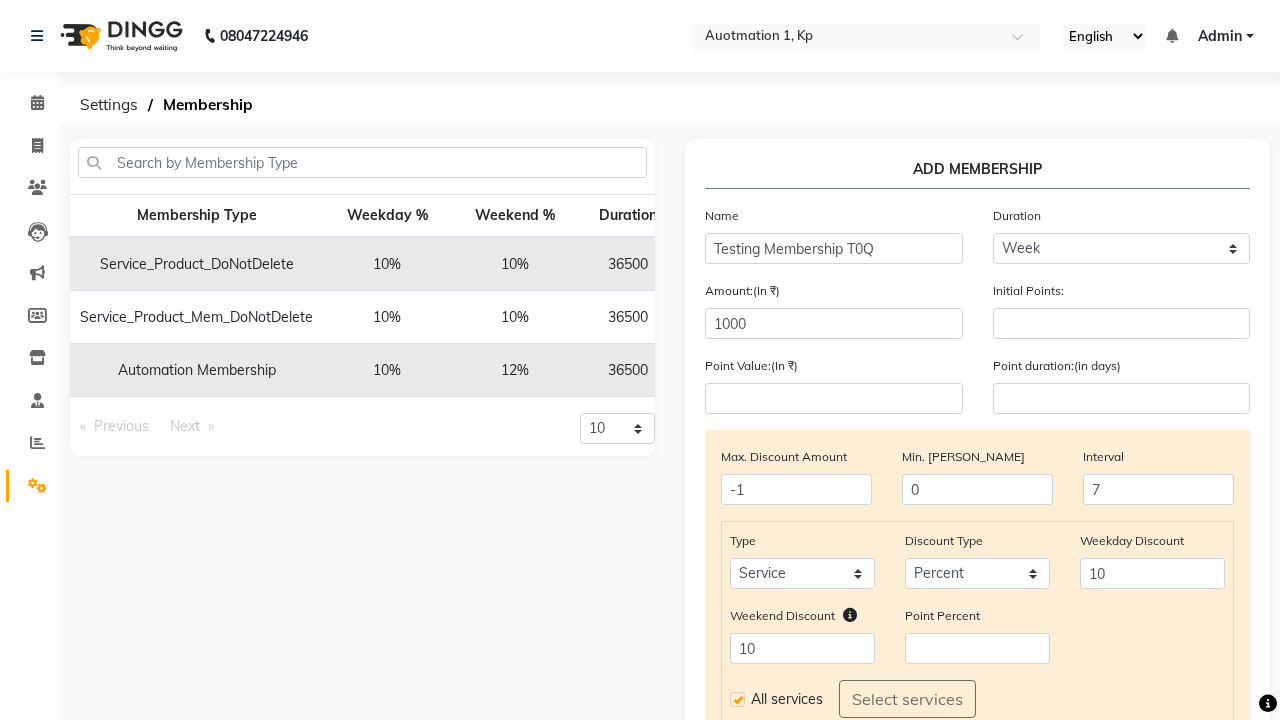 click on "Add" 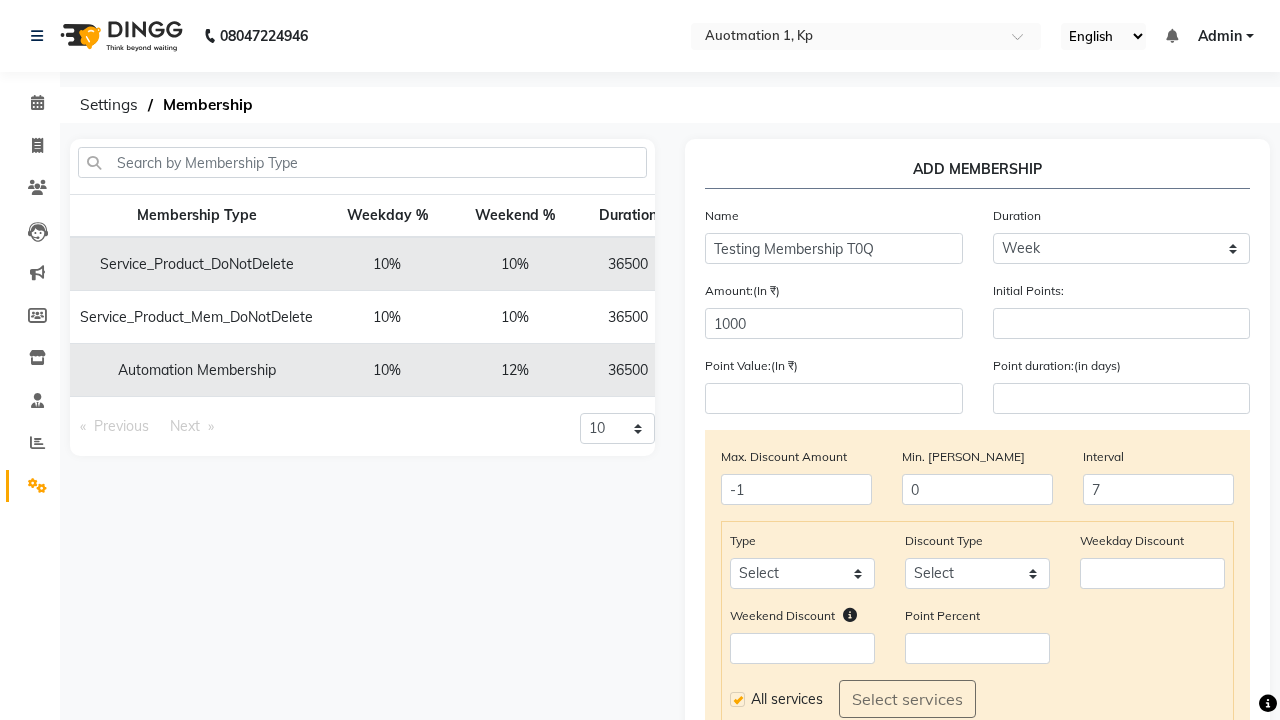 scroll, scrollTop: 334, scrollLeft: 0, axis: vertical 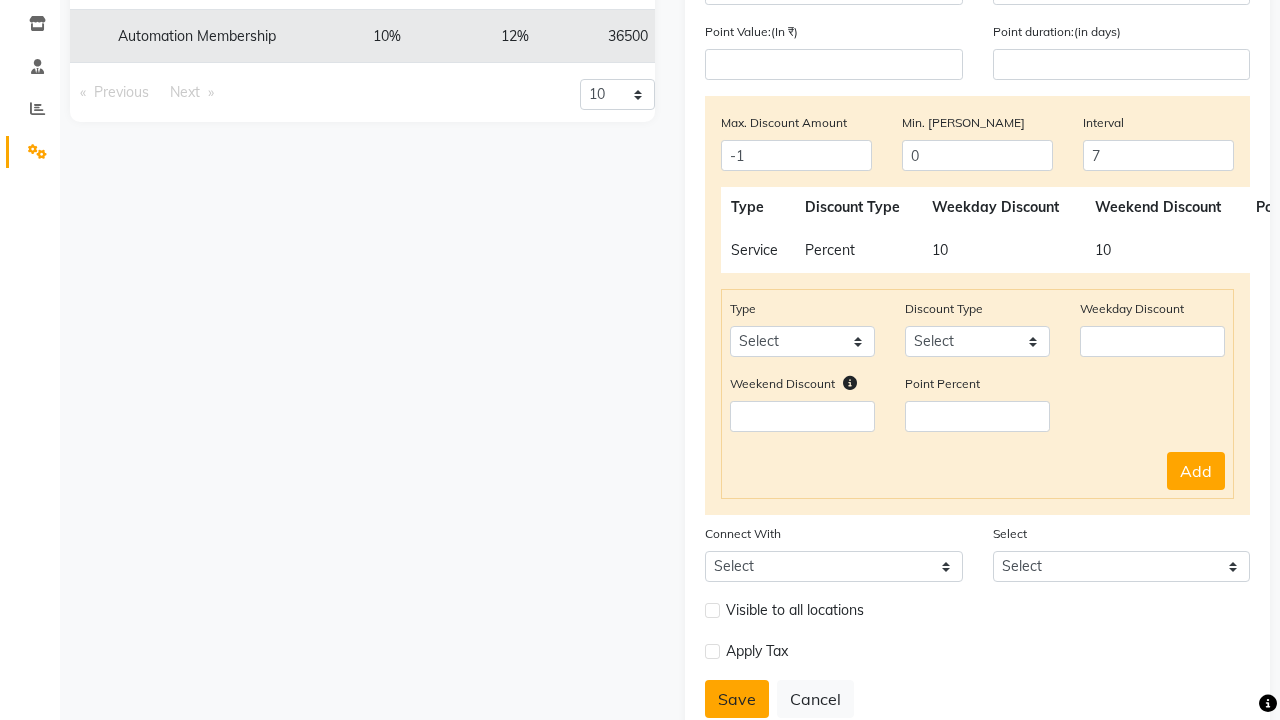 click on "Save" 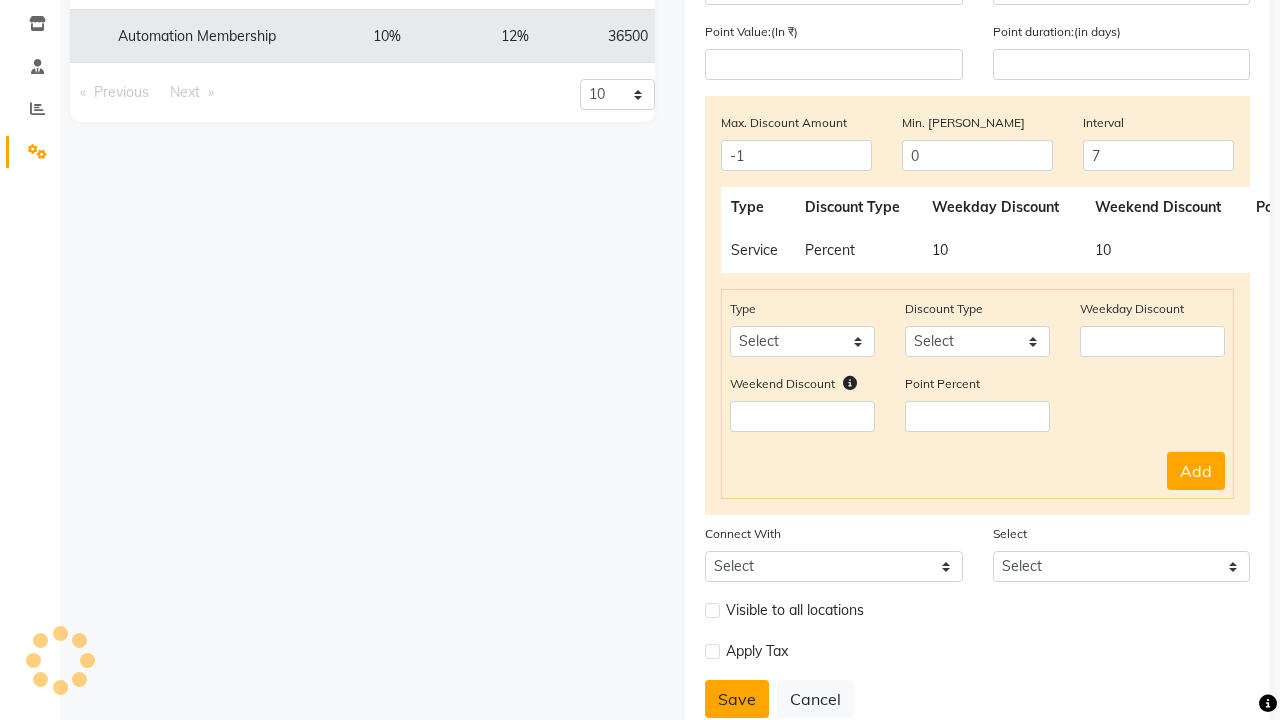 type 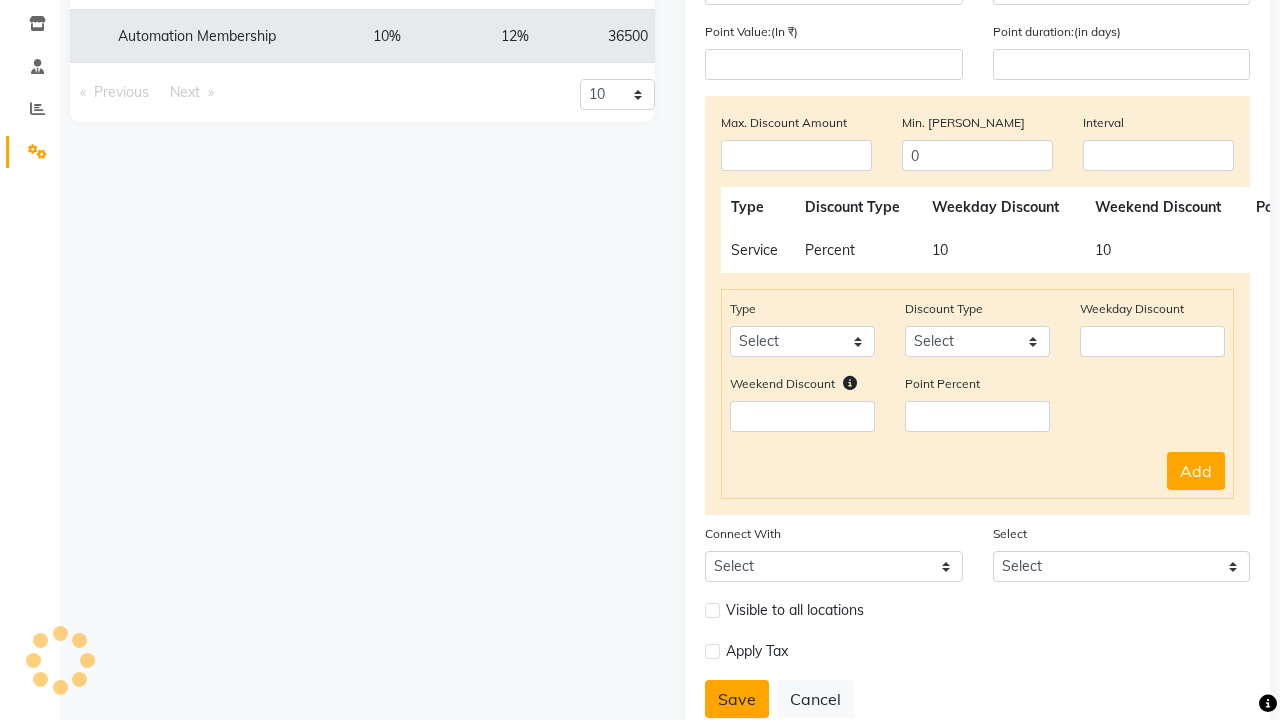 scroll, scrollTop: 296, scrollLeft: 0, axis: vertical 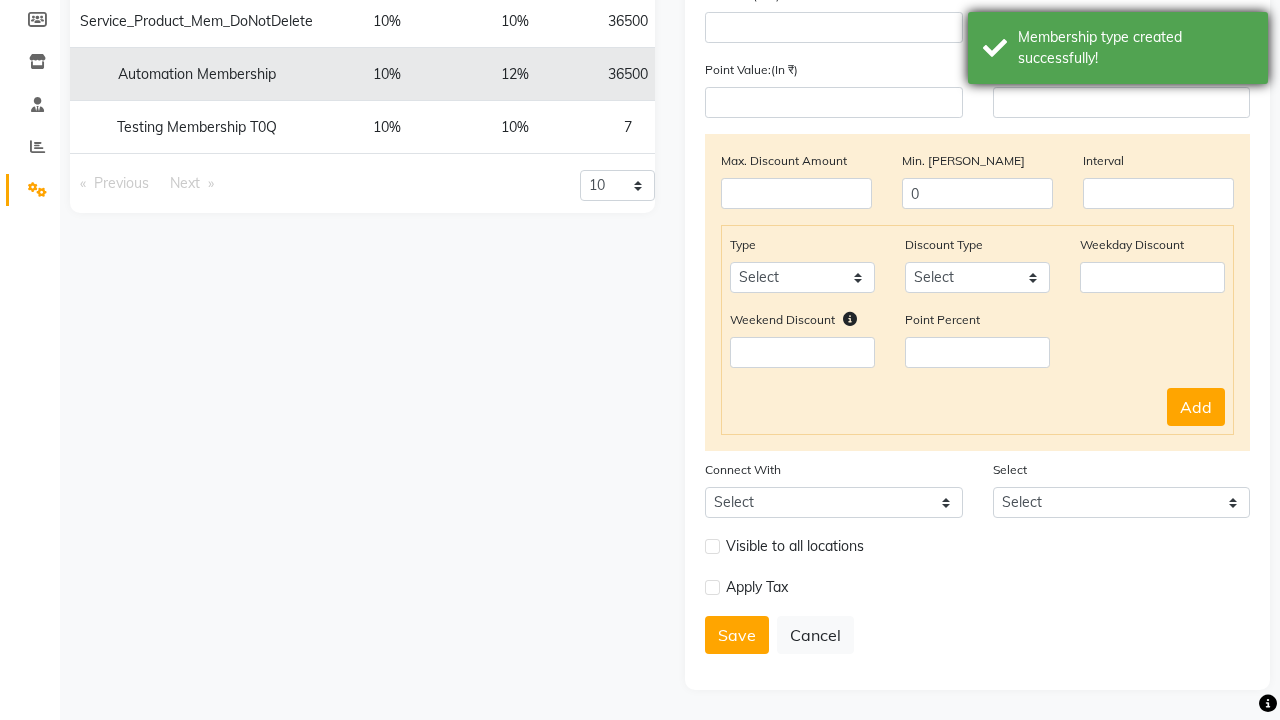 click on "Membership type created successfully!" at bounding box center [1135, 48] 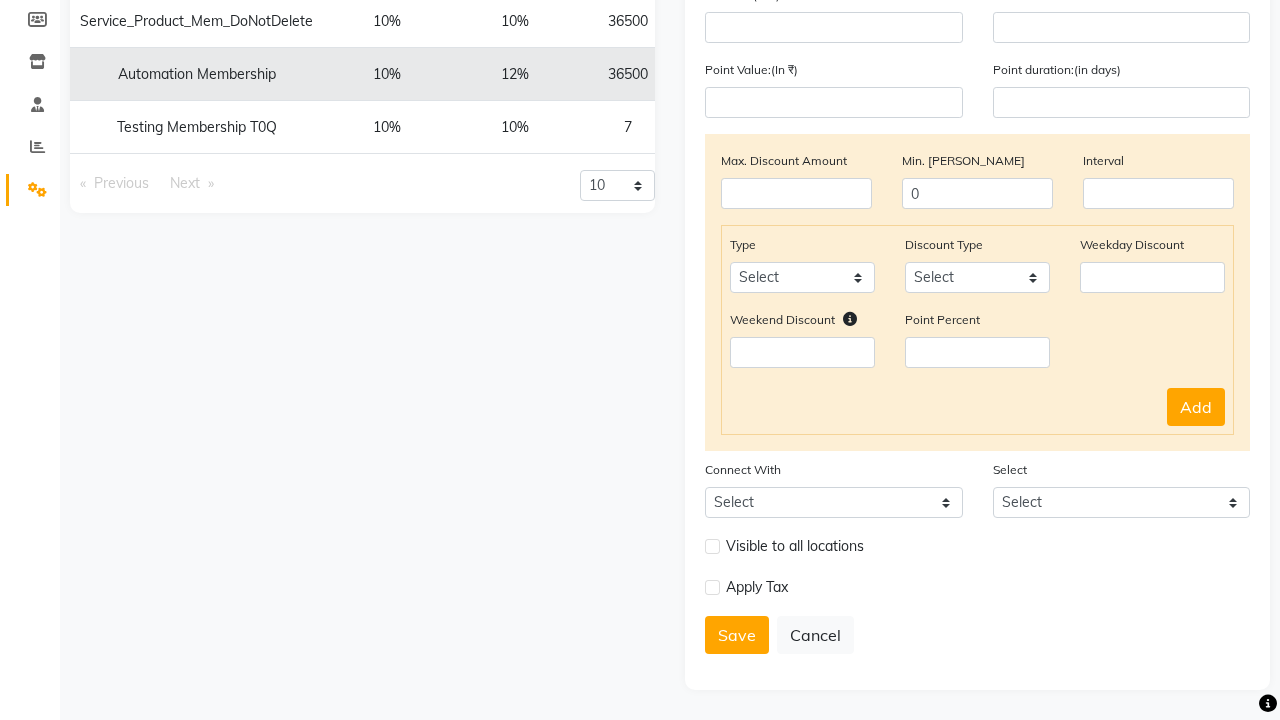 click at bounding box center [37, -260] 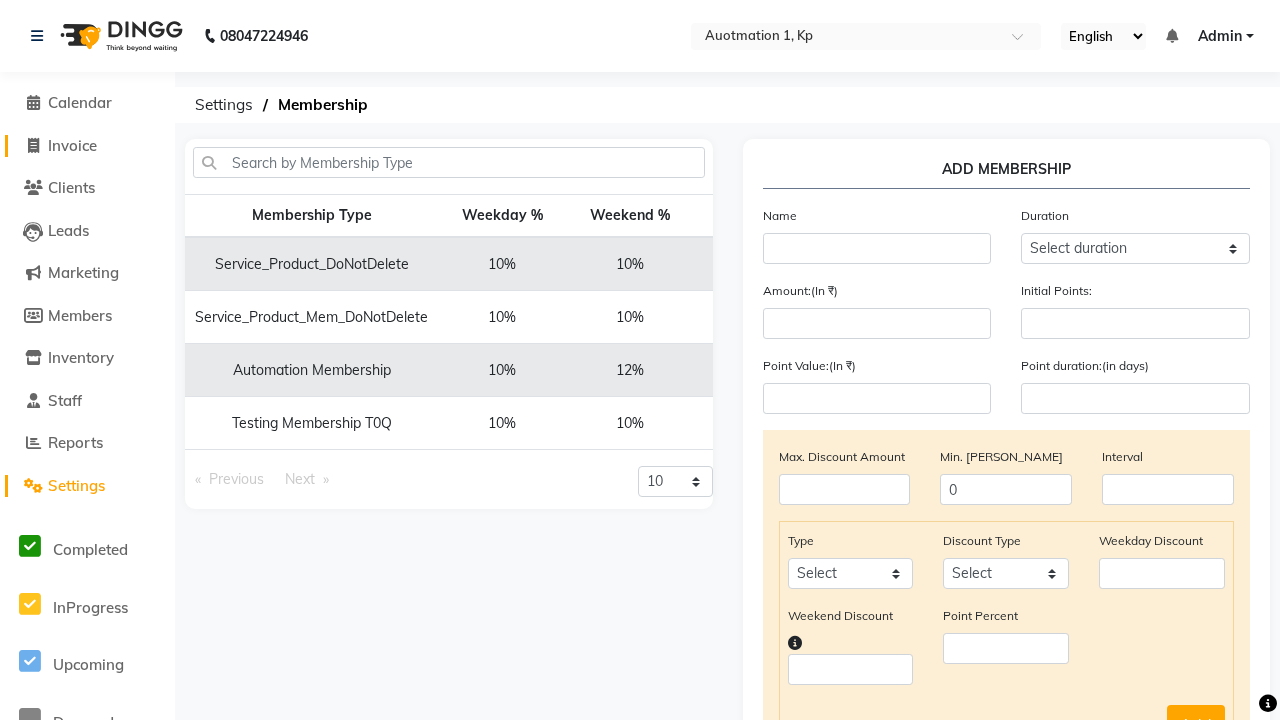 click on "Invoice" 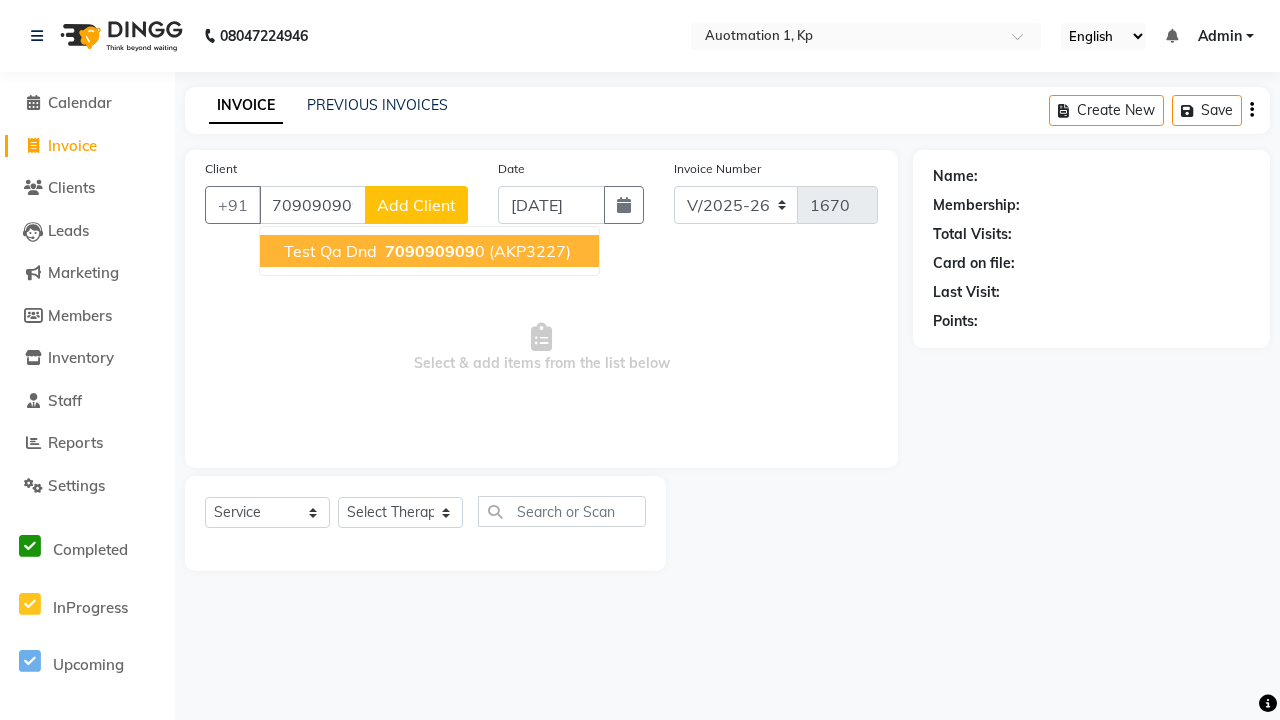 click on "709090909" at bounding box center (430, 251) 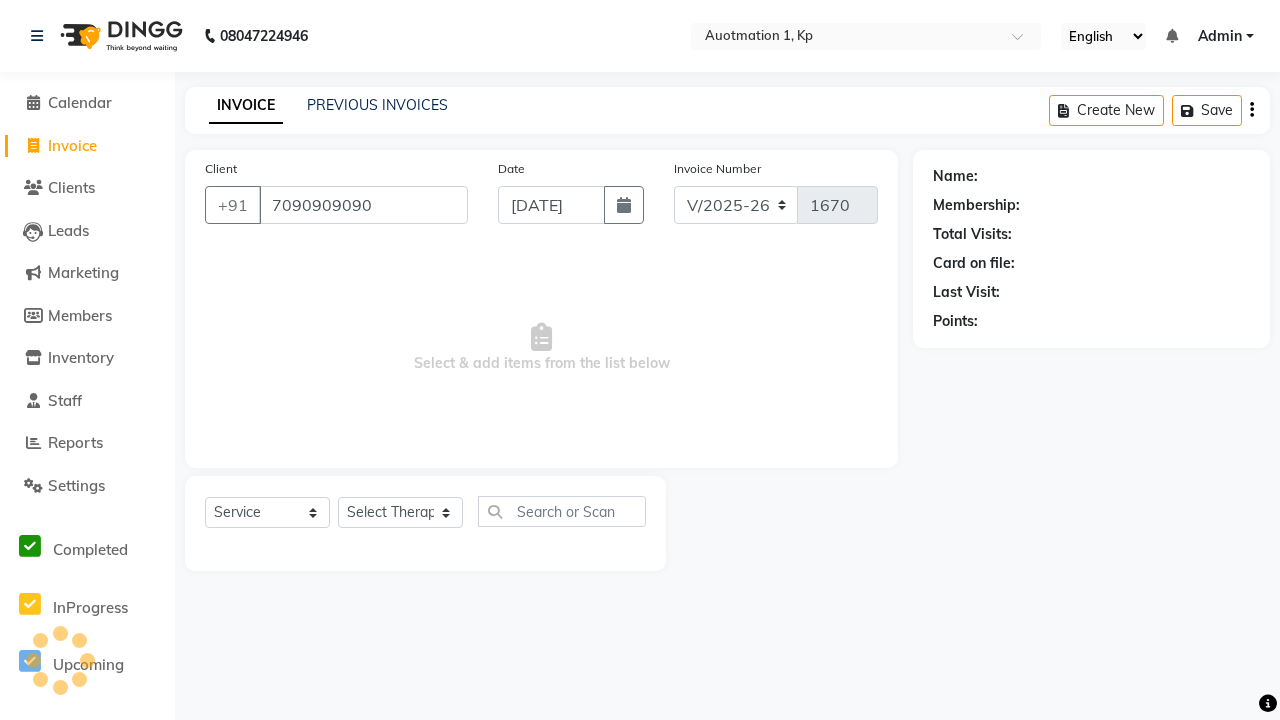 type on "7090909090" 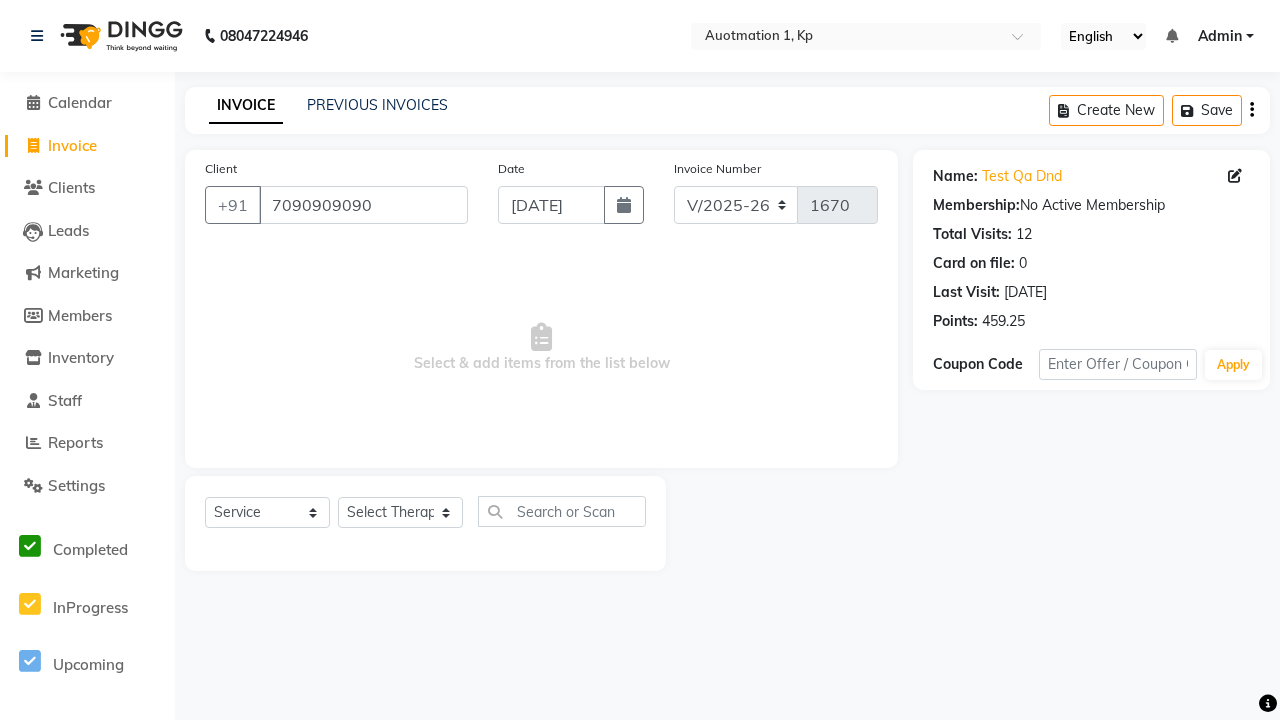 select on "membership" 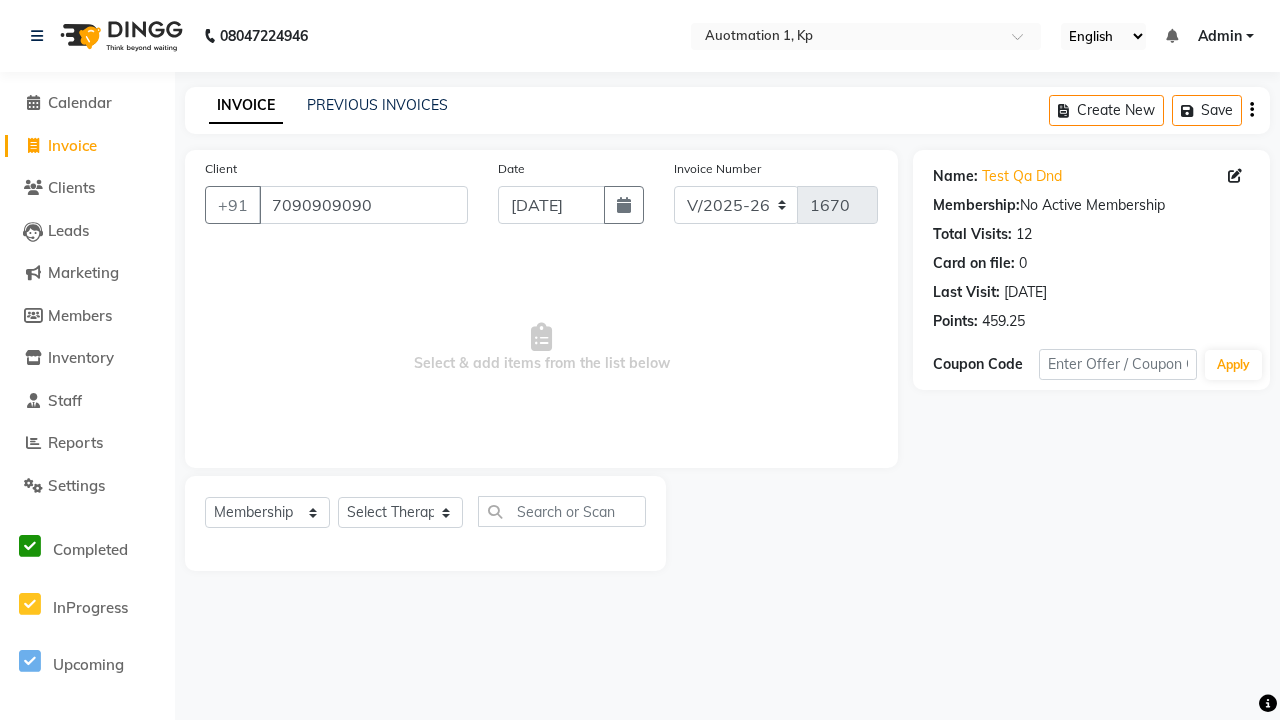 select on "5105" 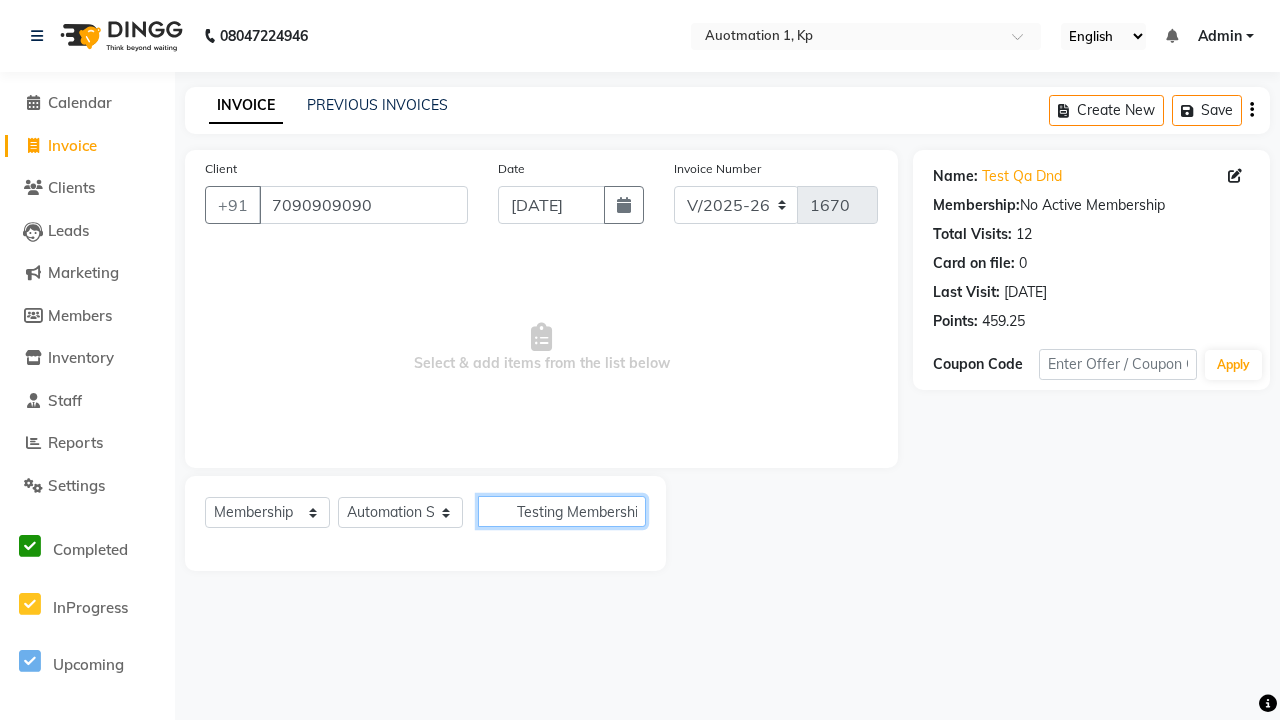 type on "Testing Membership T0Q" 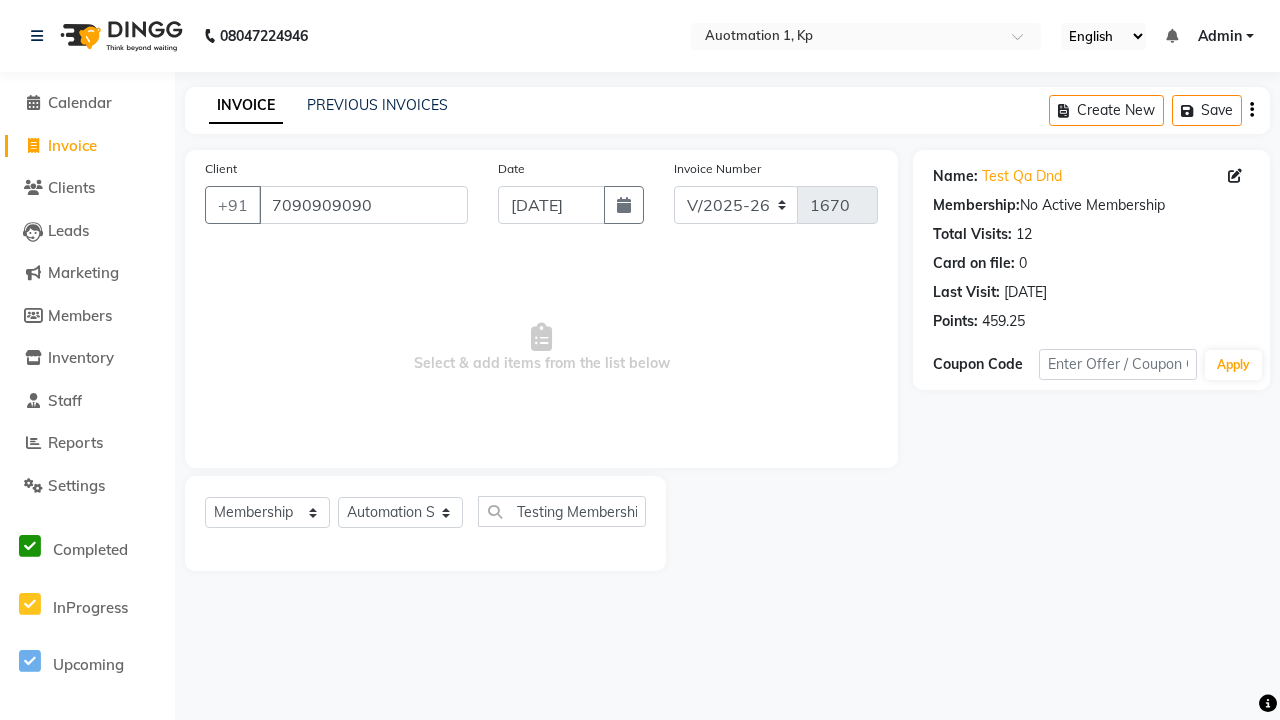 select on "select" 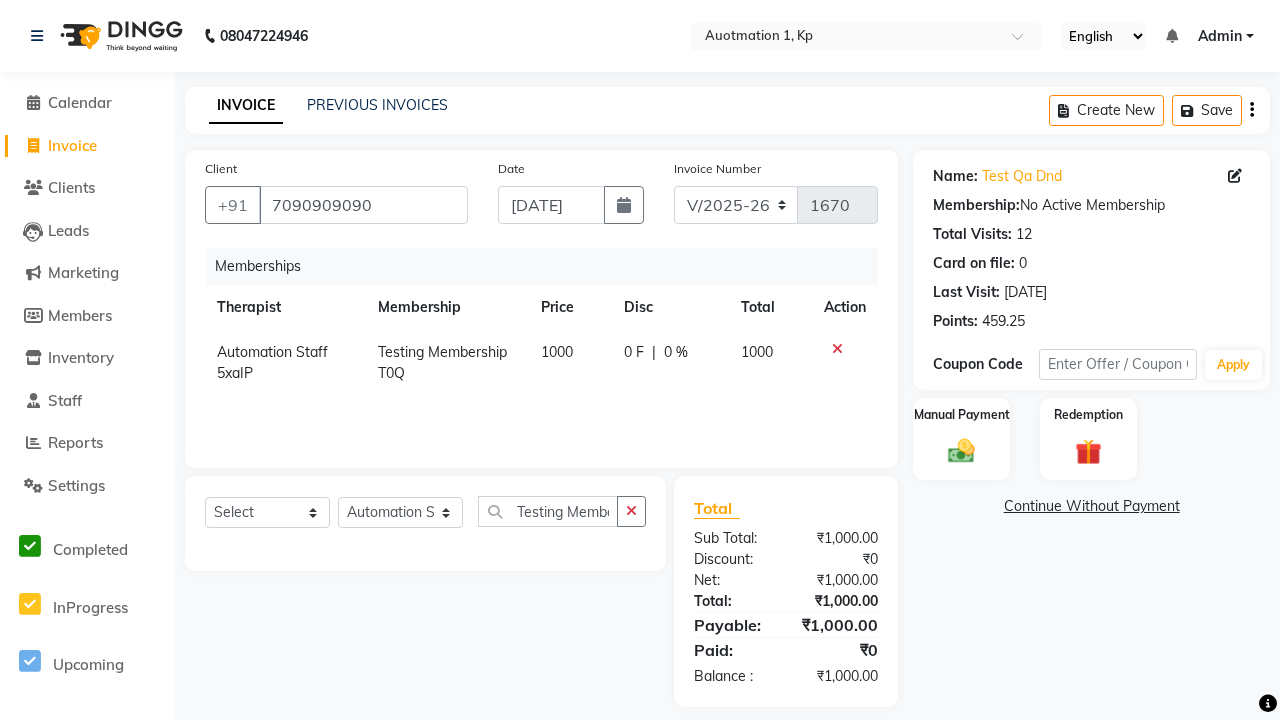 scroll, scrollTop: 0, scrollLeft: 0, axis: both 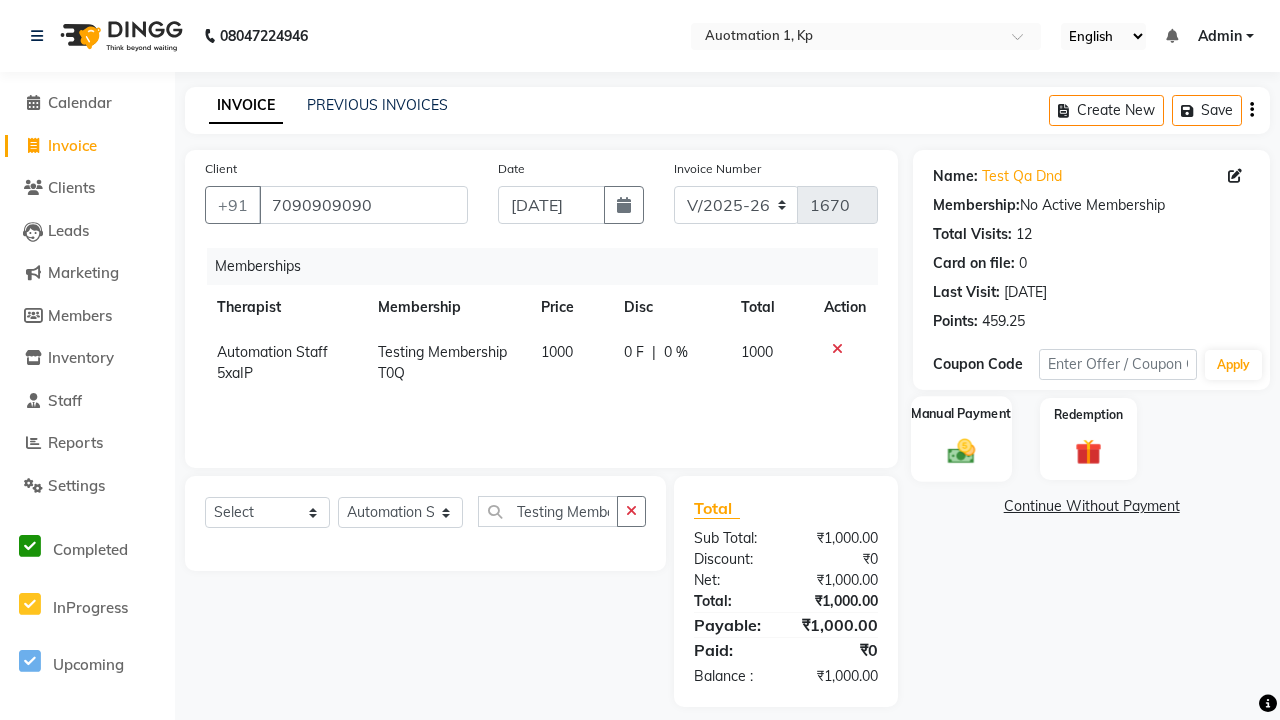 click 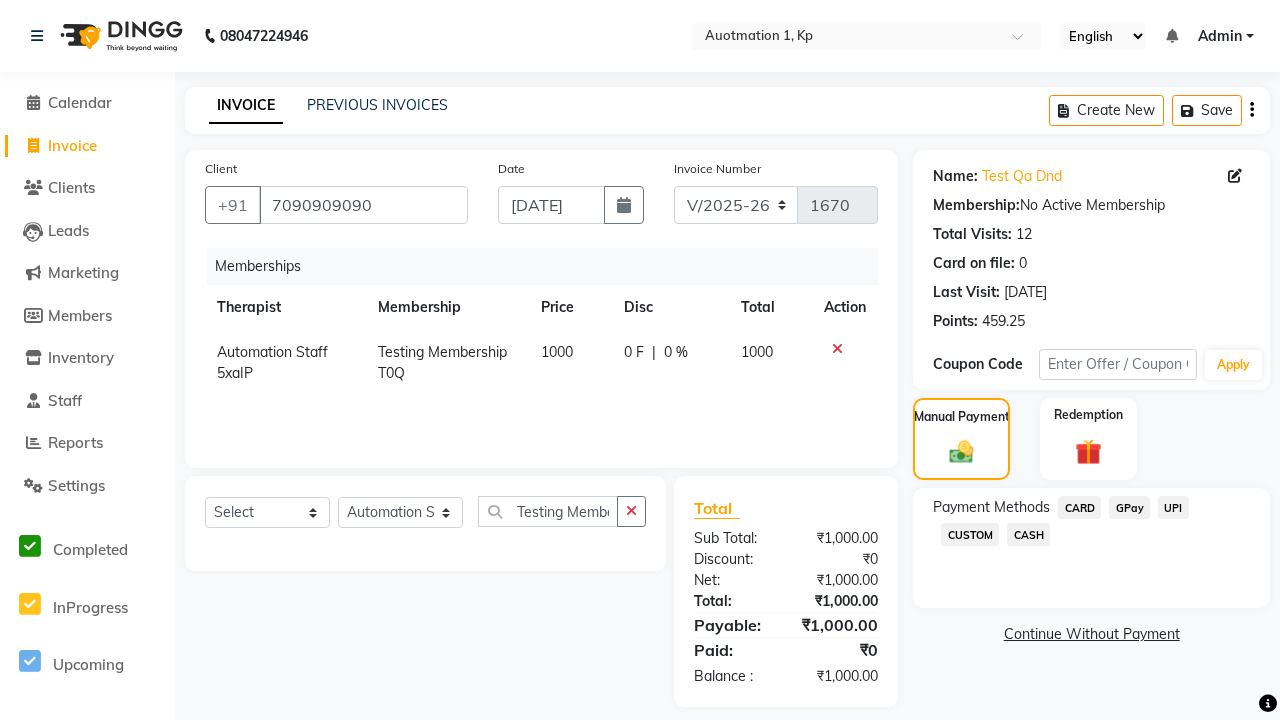 click on "CARD" 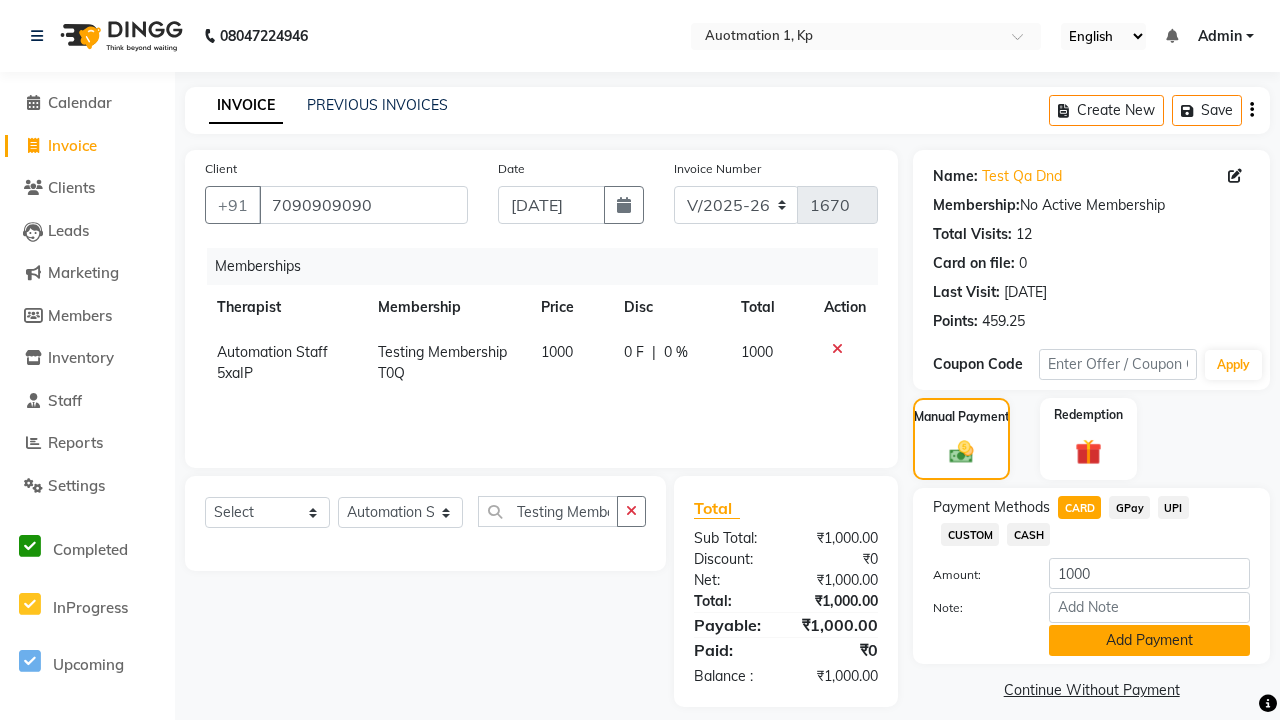 click on "Add Payment" 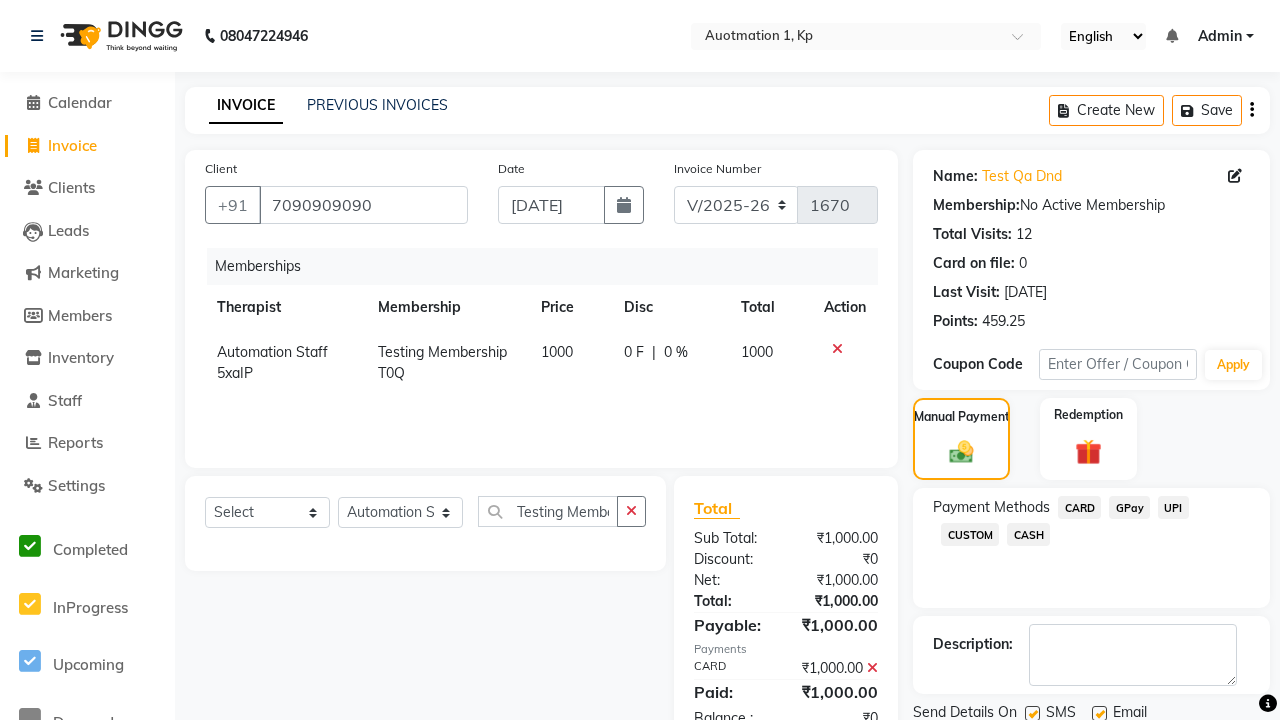 click 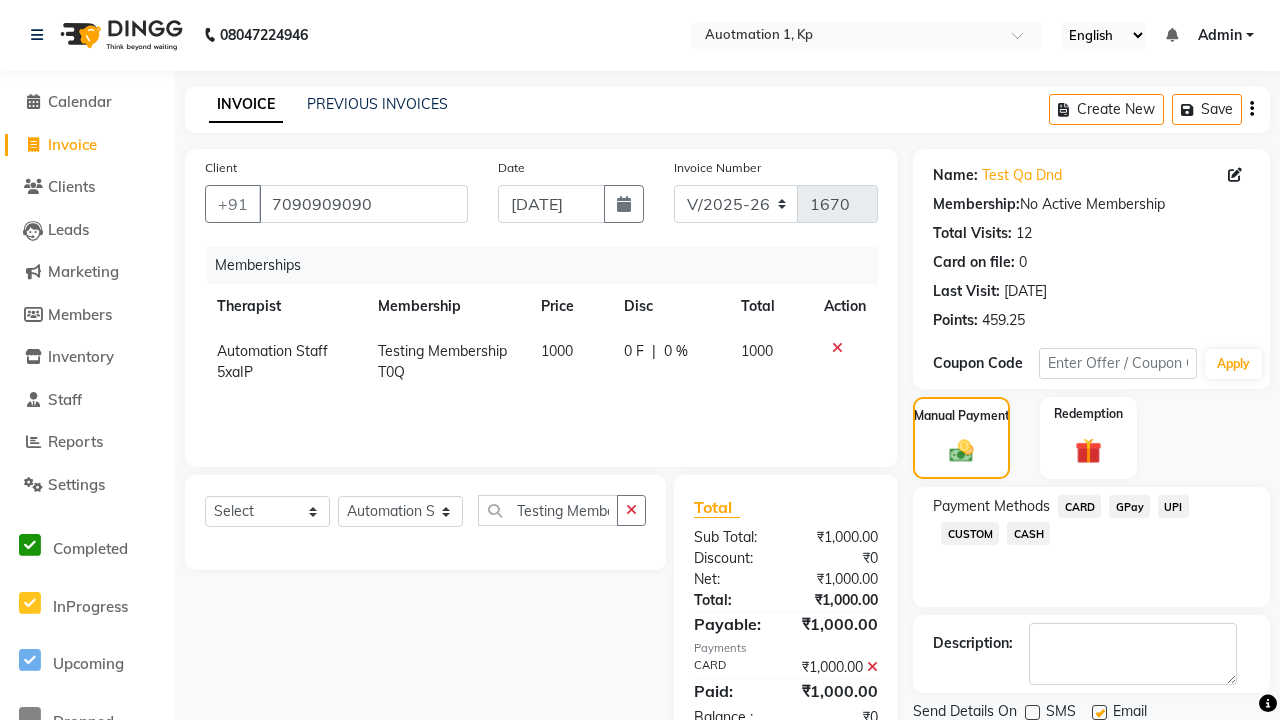 click 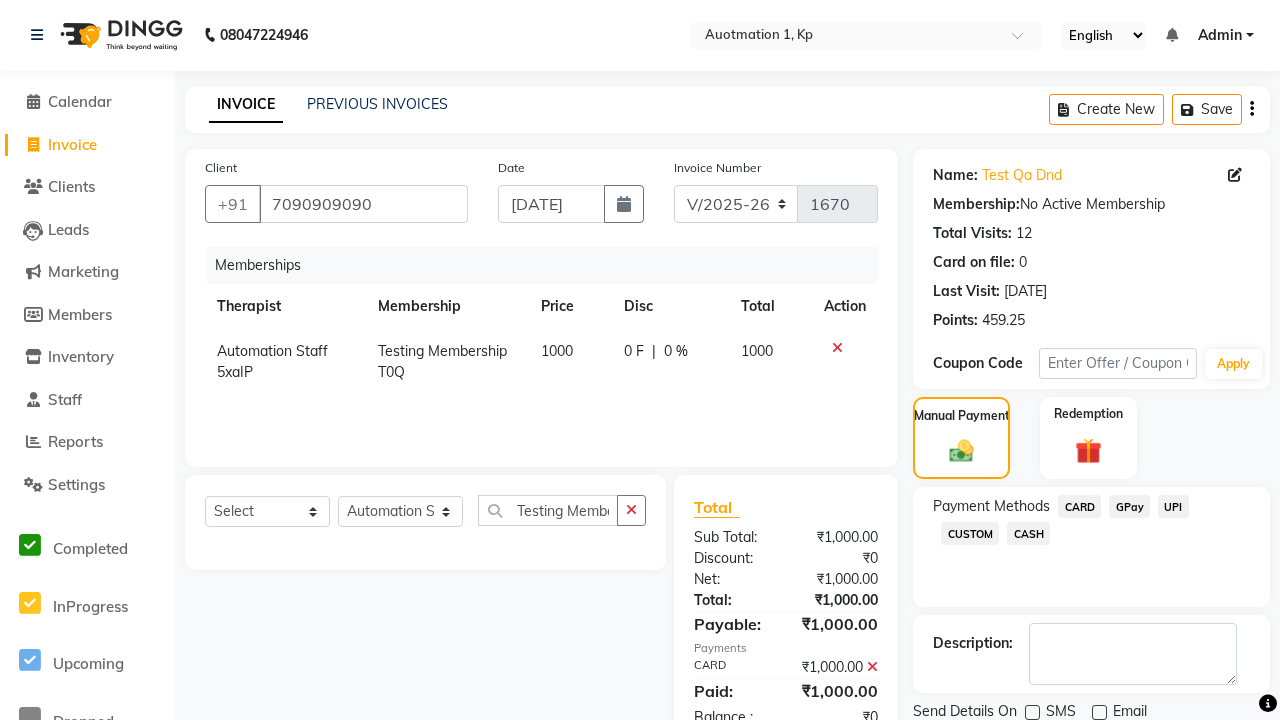 click on "Checkout" 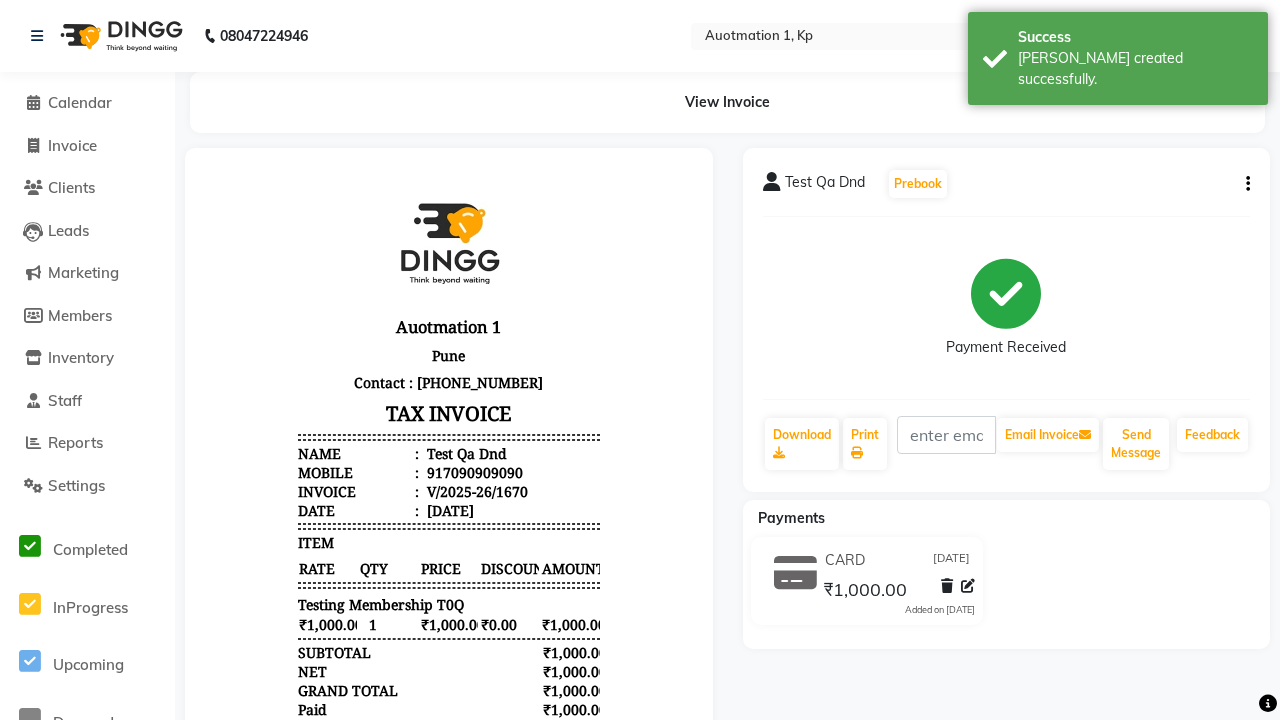 scroll, scrollTop: 0, scrollLeft: 0, axis: both 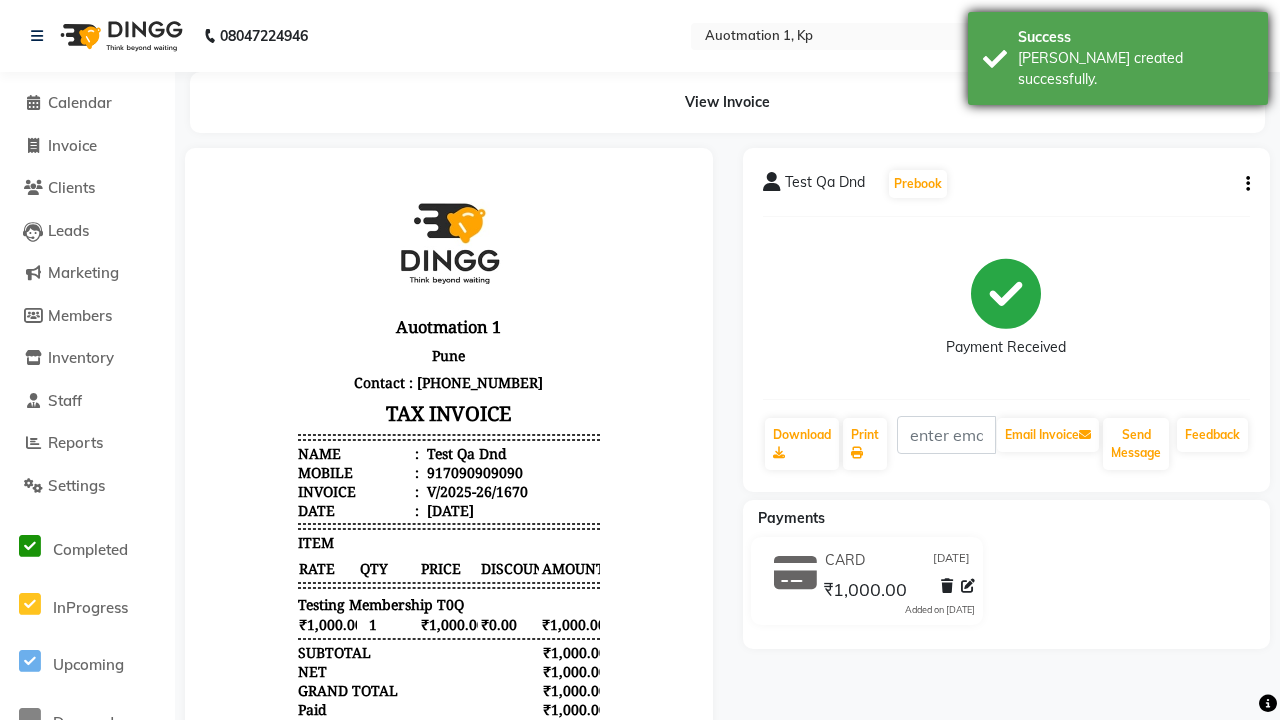 click on "[PERSON_NAME] created successfully." at bounding box center (1135, 69) 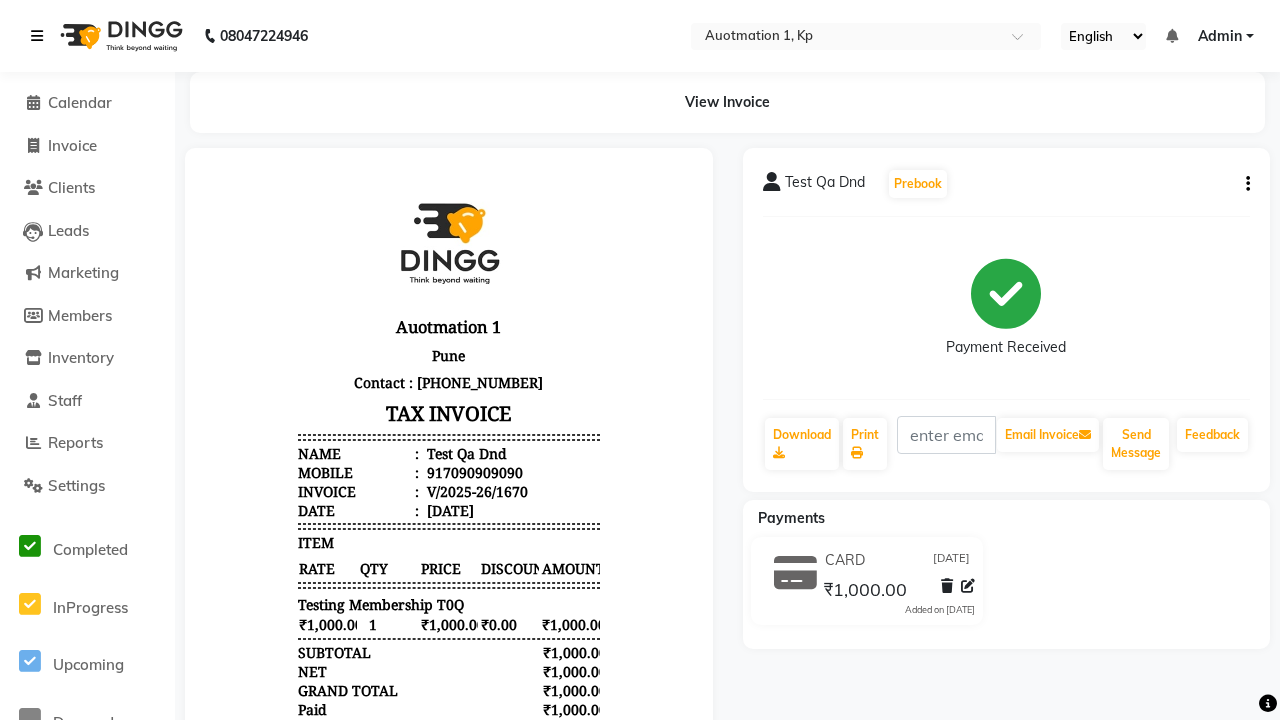click at bounding box center [37, 36] 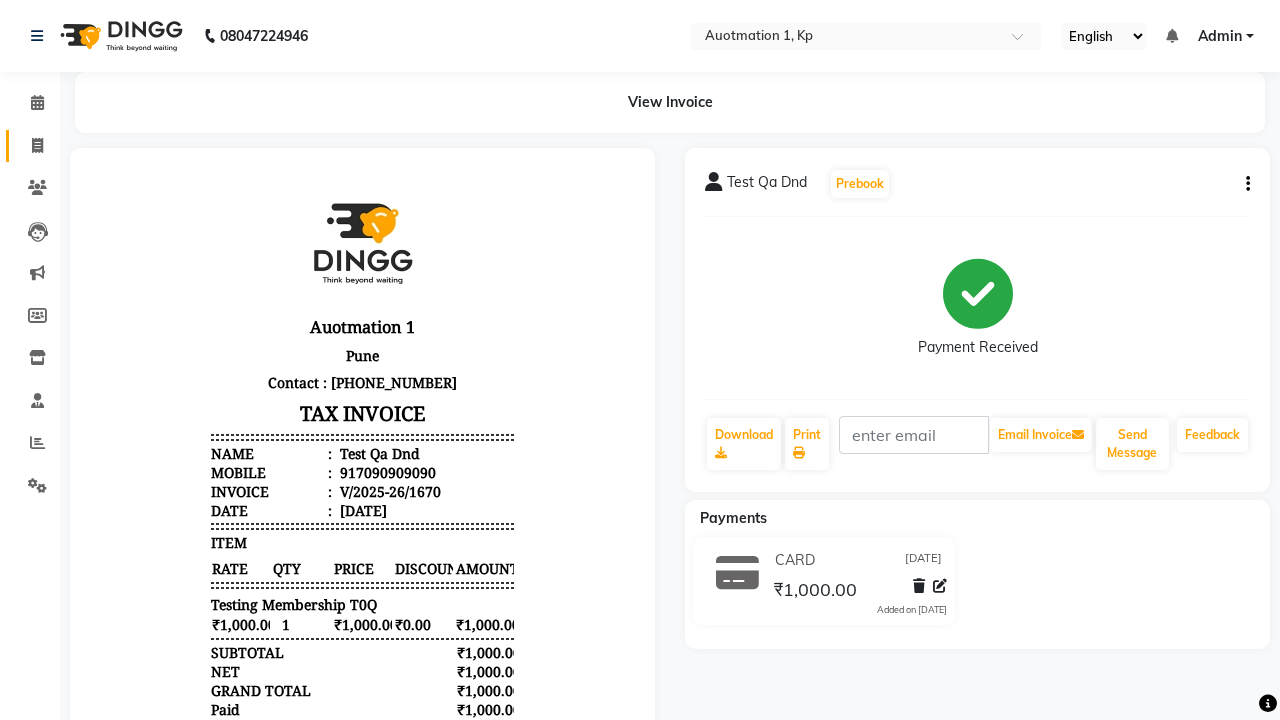 click 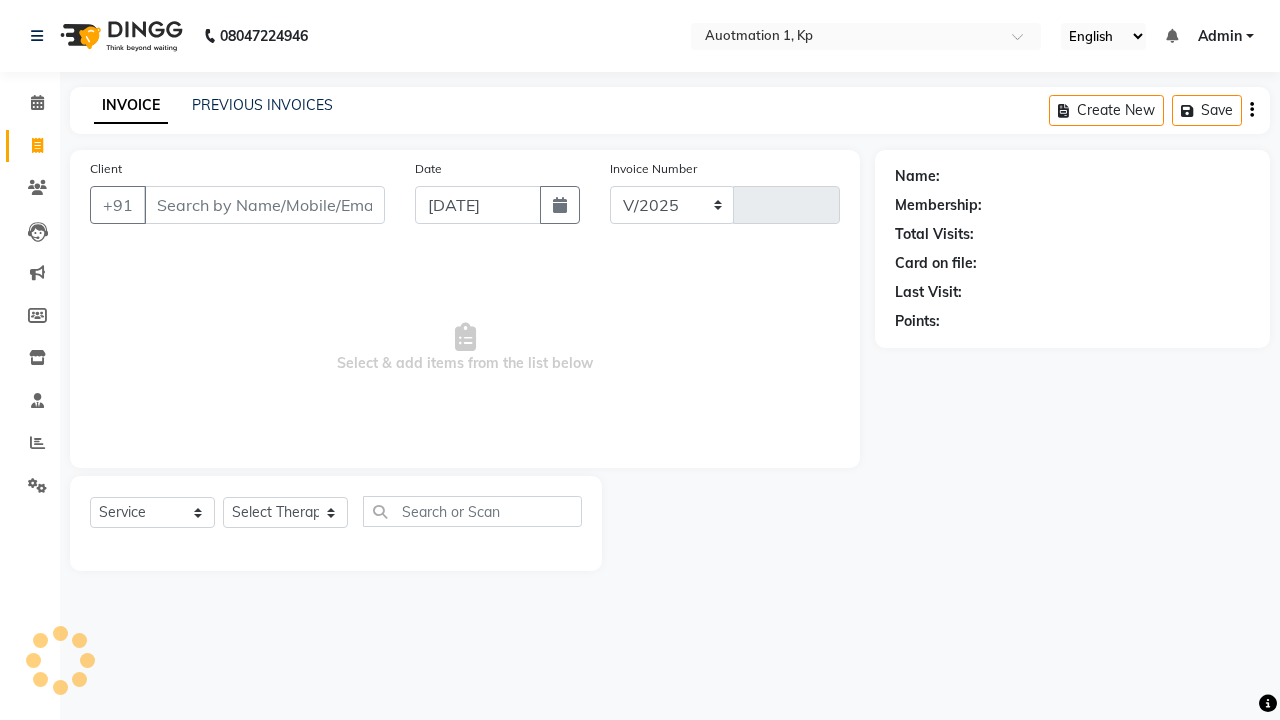 select on "150" 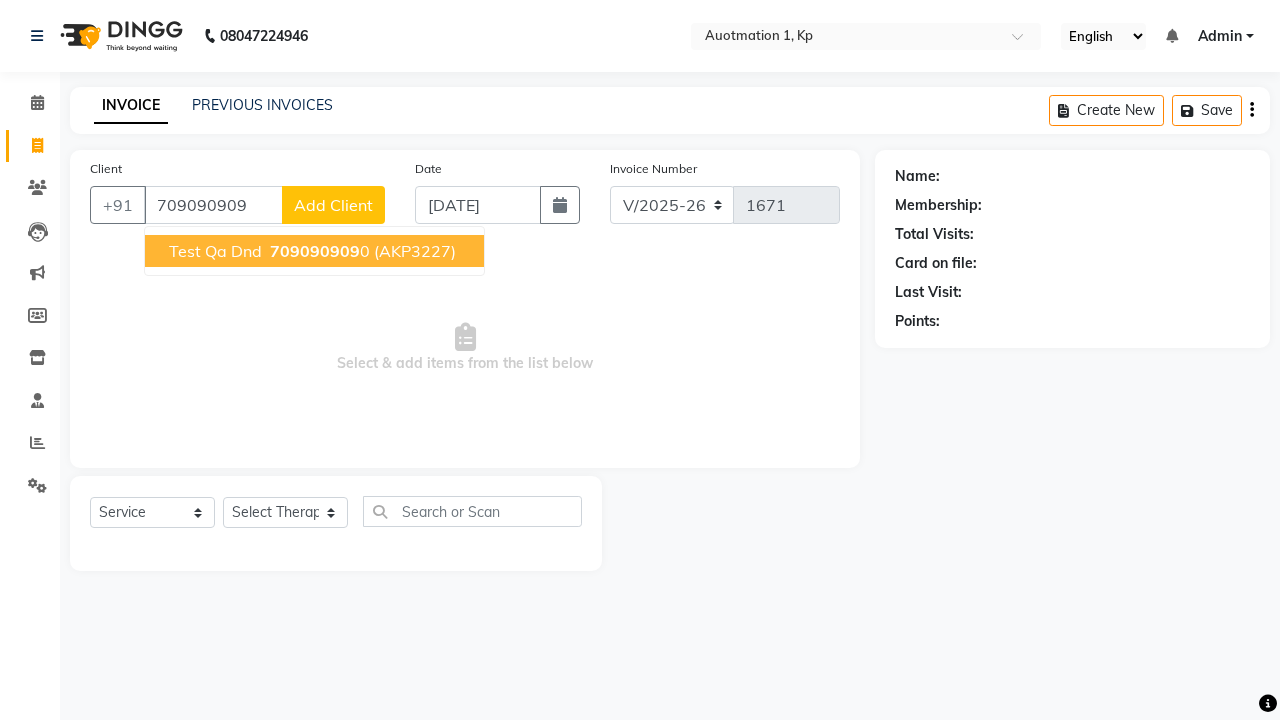 click on "709090909" at bounding box center [315, 251] 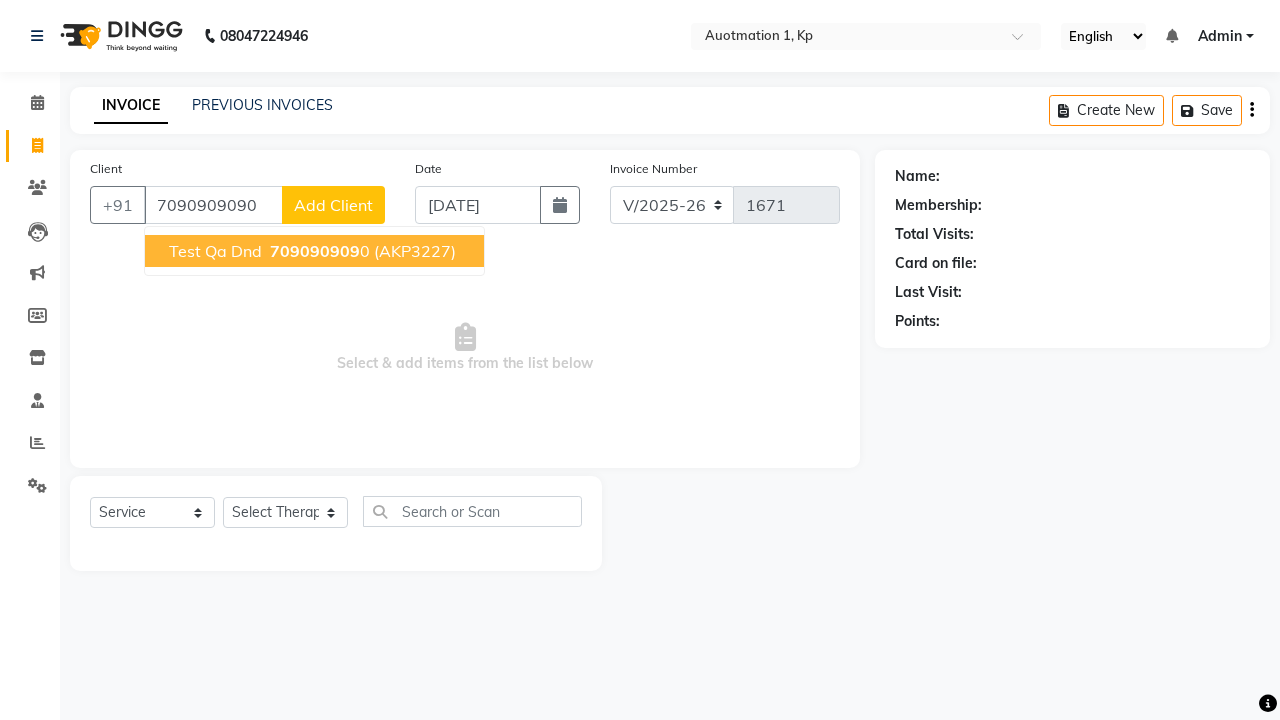 type on "7090909090" 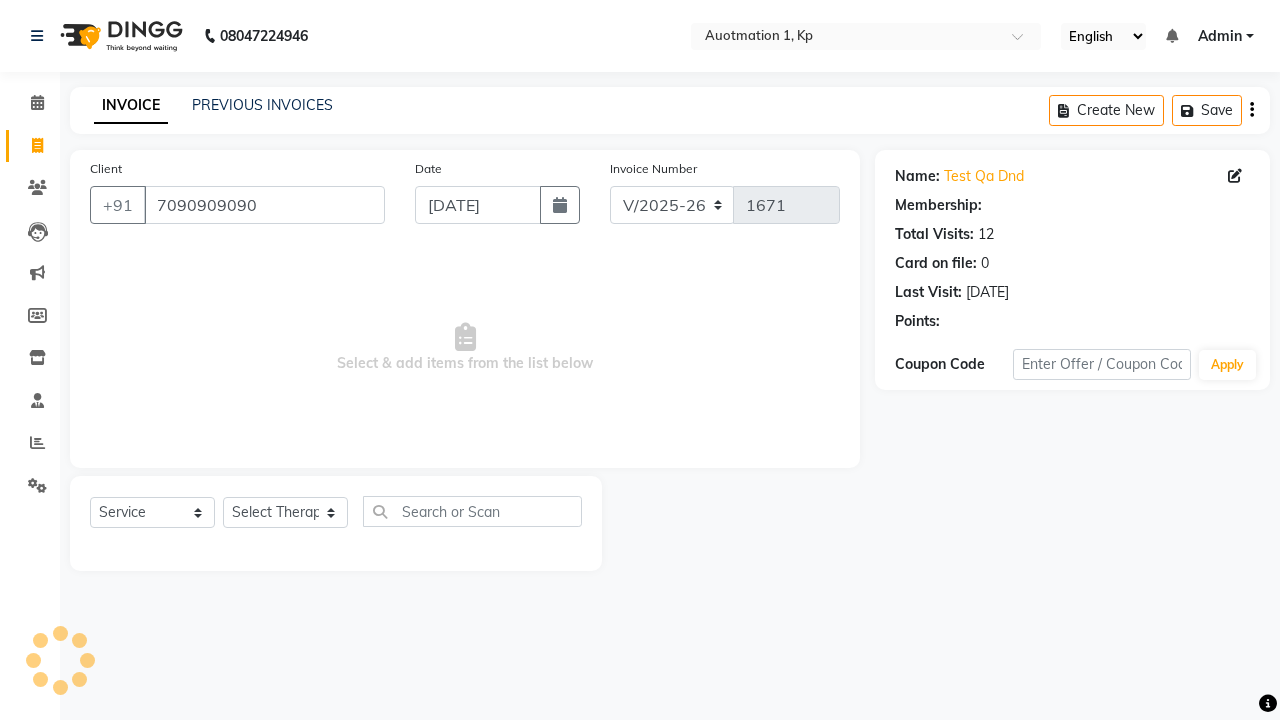 select on "1: Object" 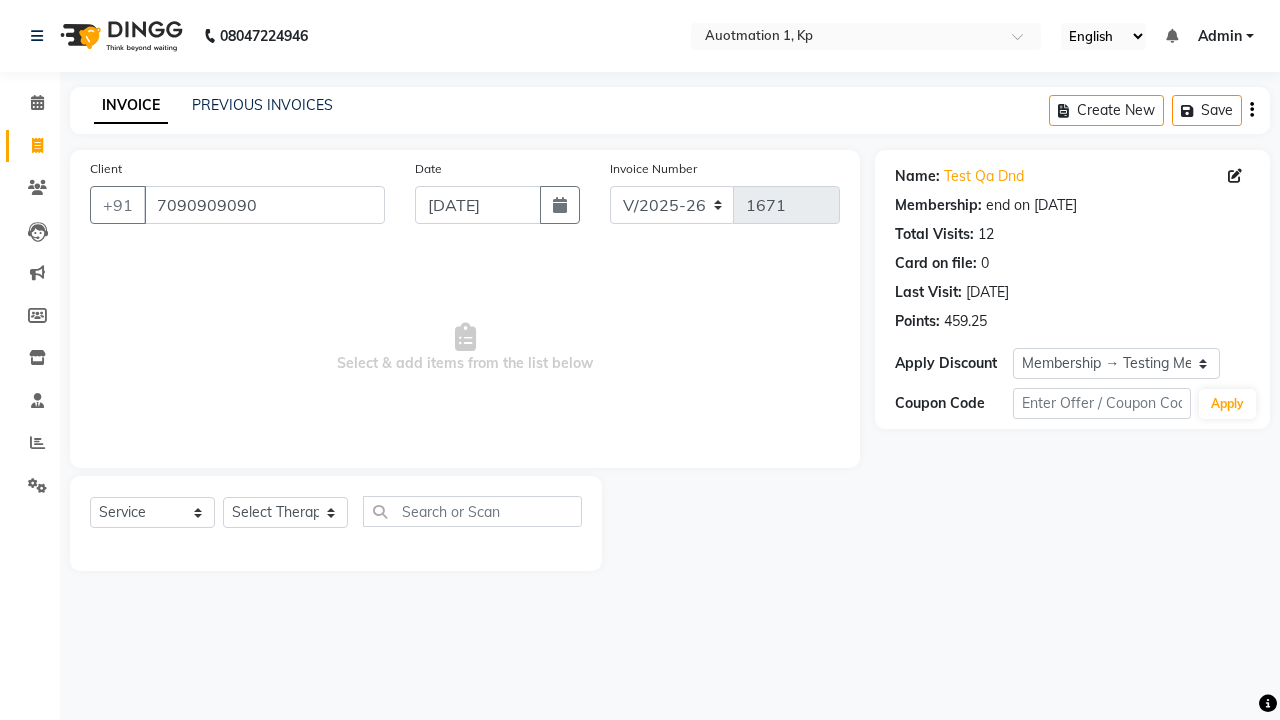 select on "5105" 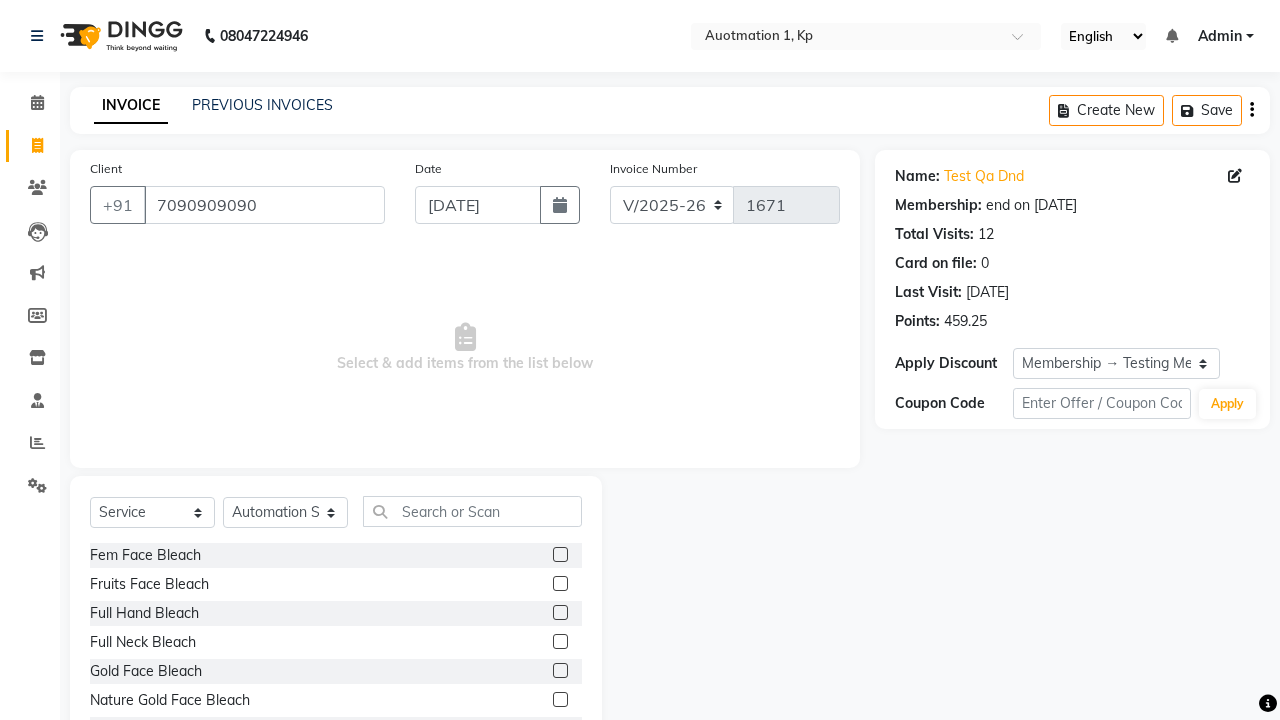 click 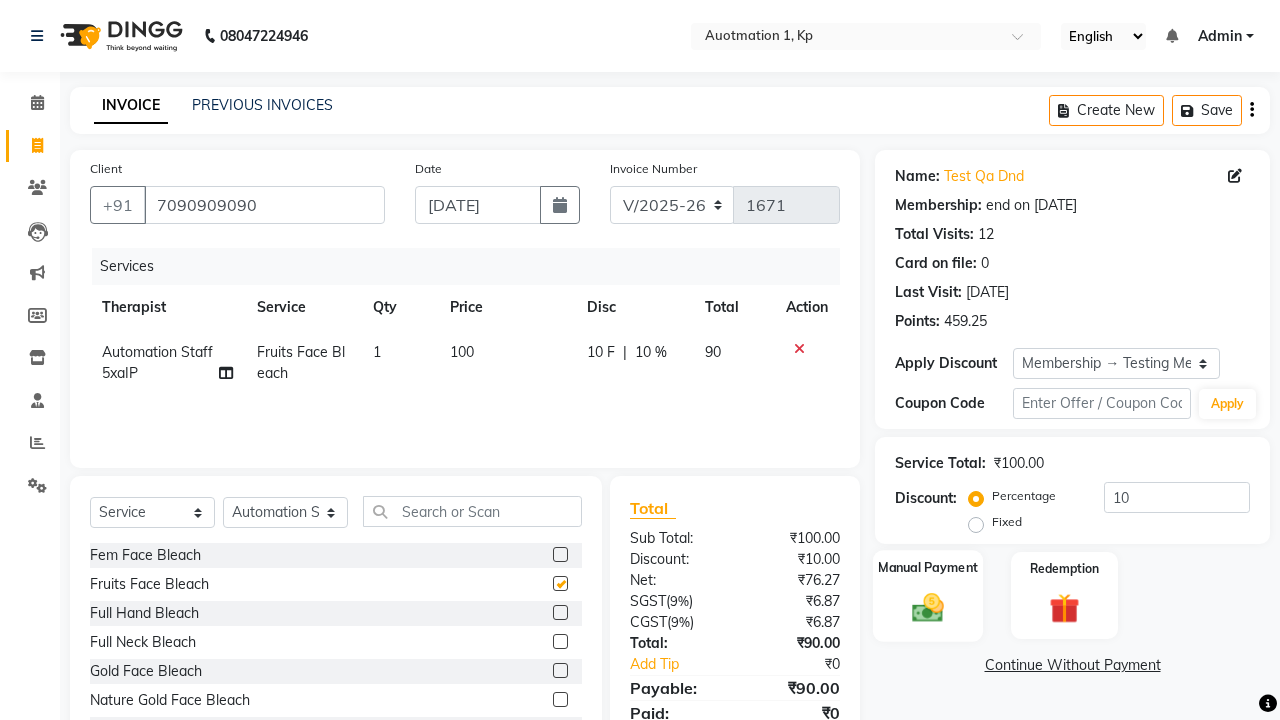 click 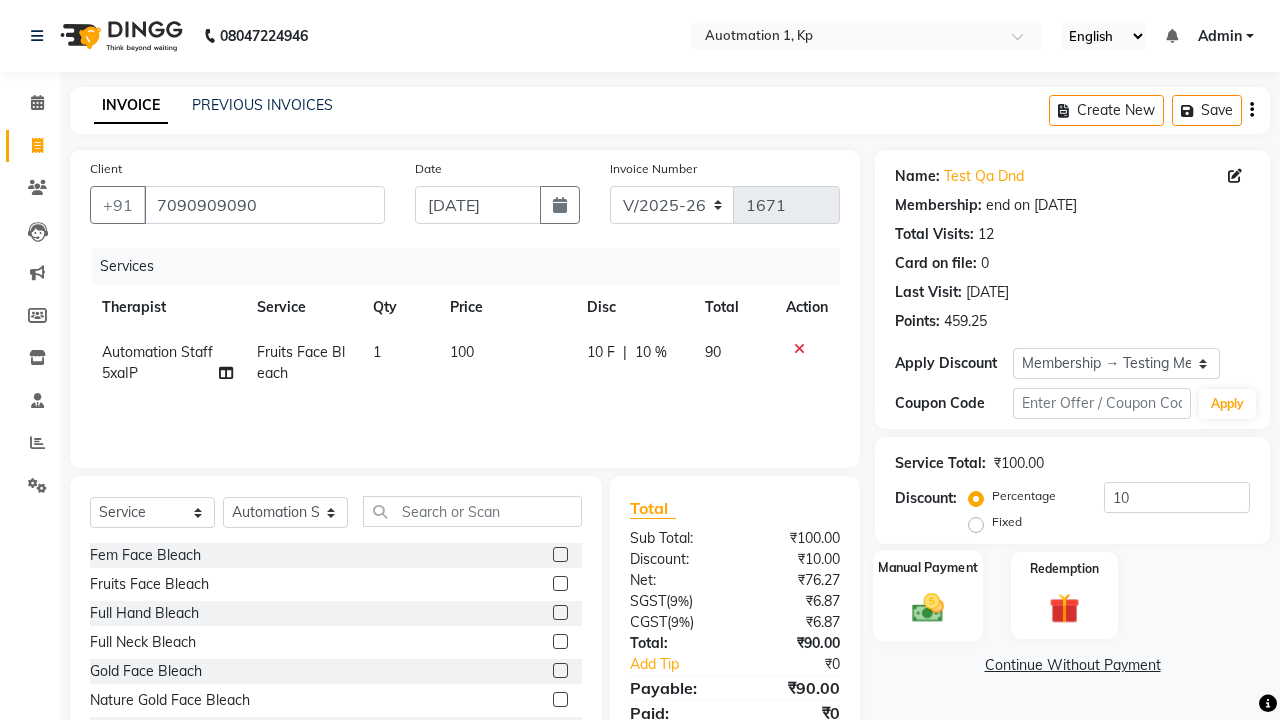 checkbox on "false" 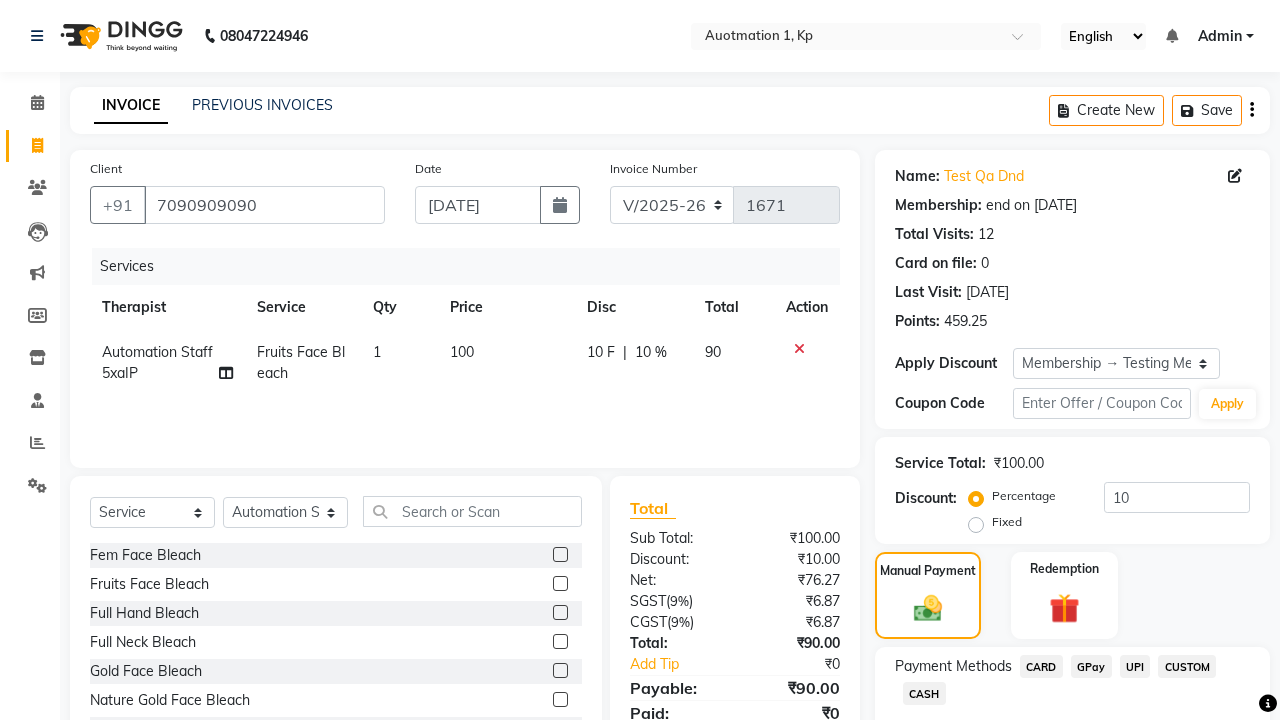 click on "CARD" 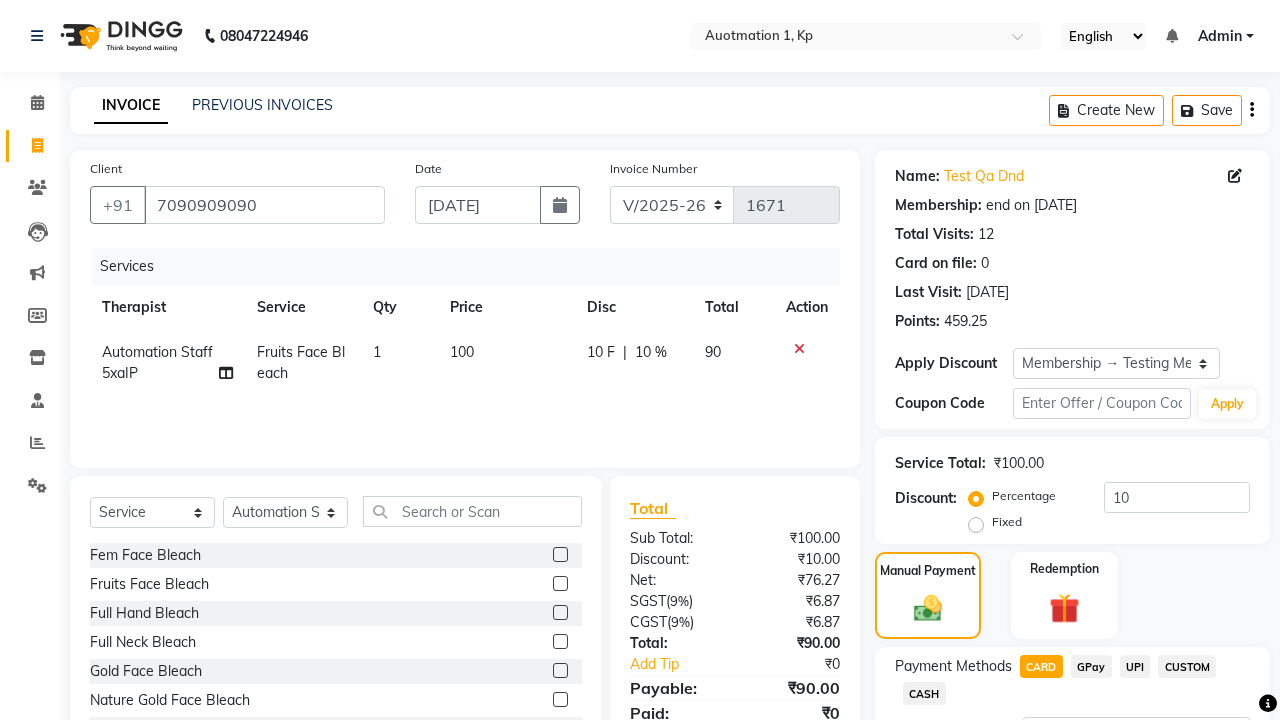 click on "Add Payment" 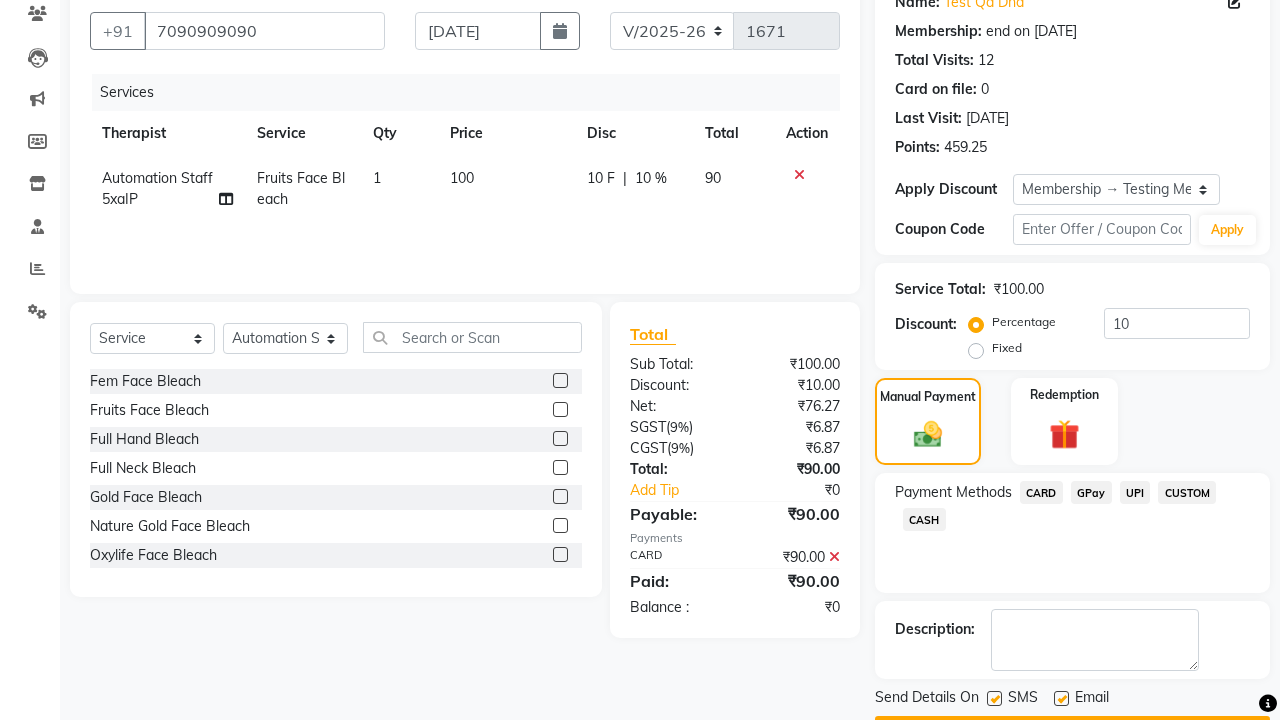 click 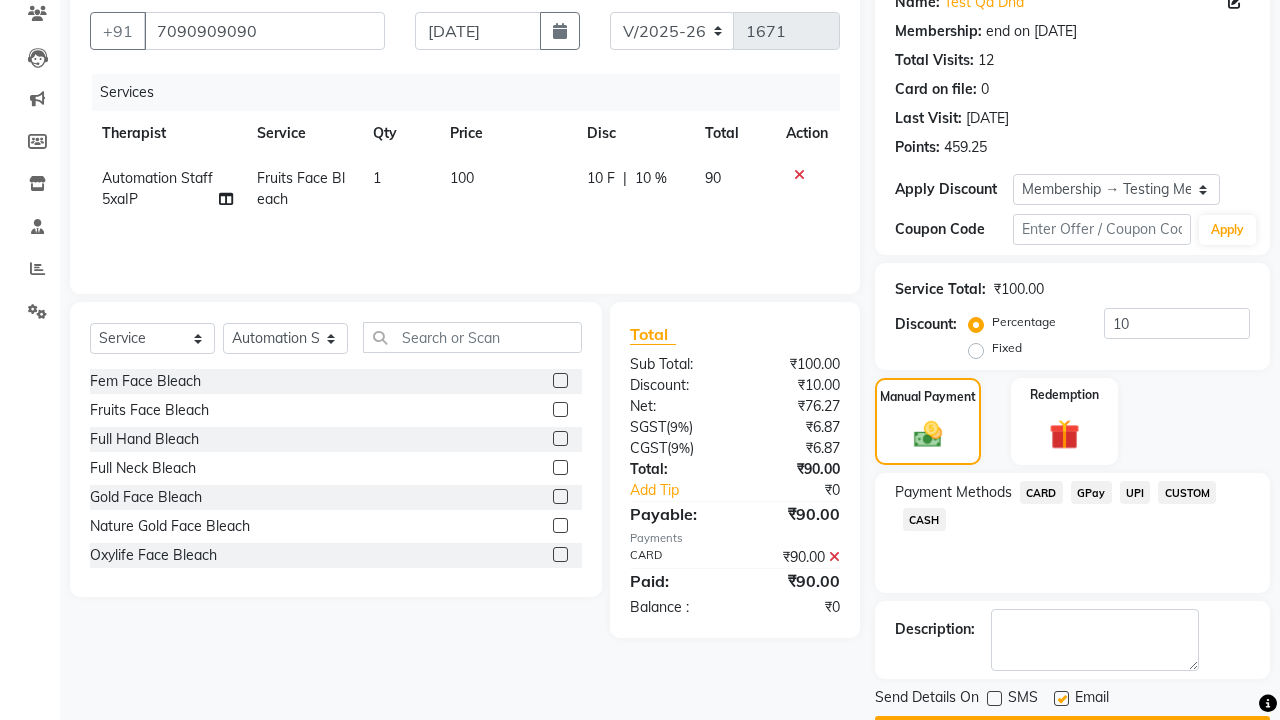 click 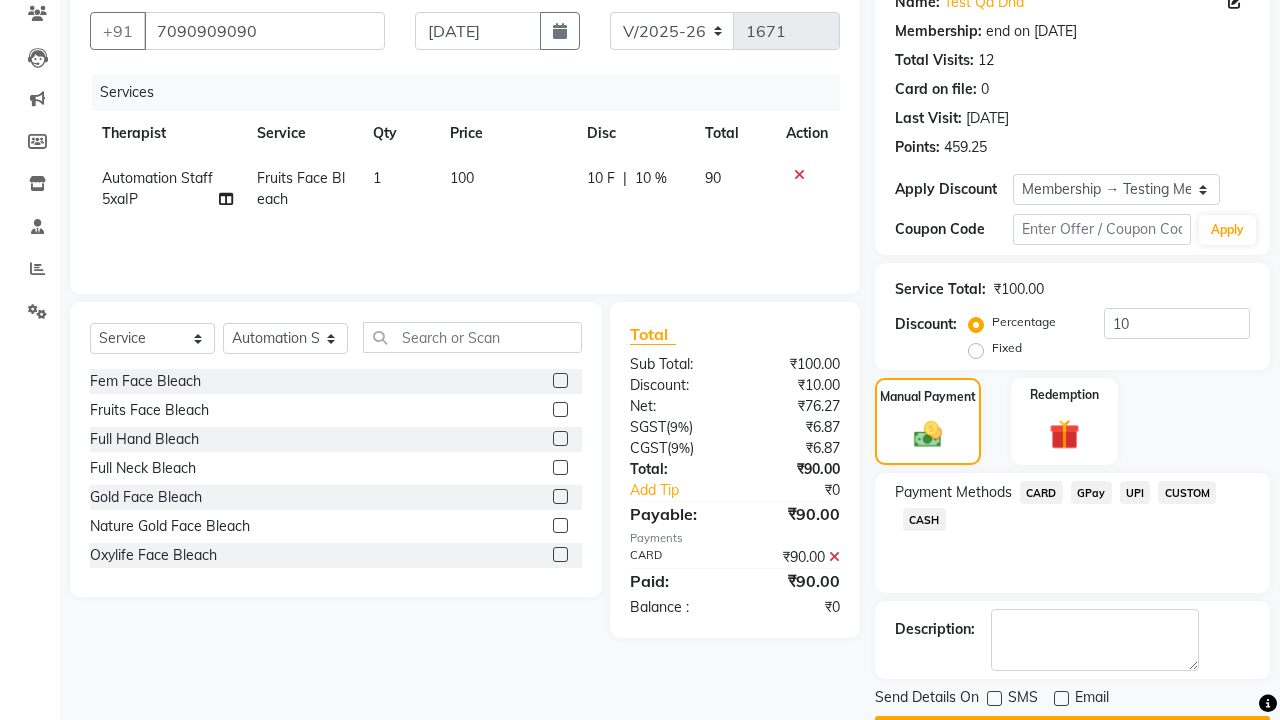 click on "Checkout" 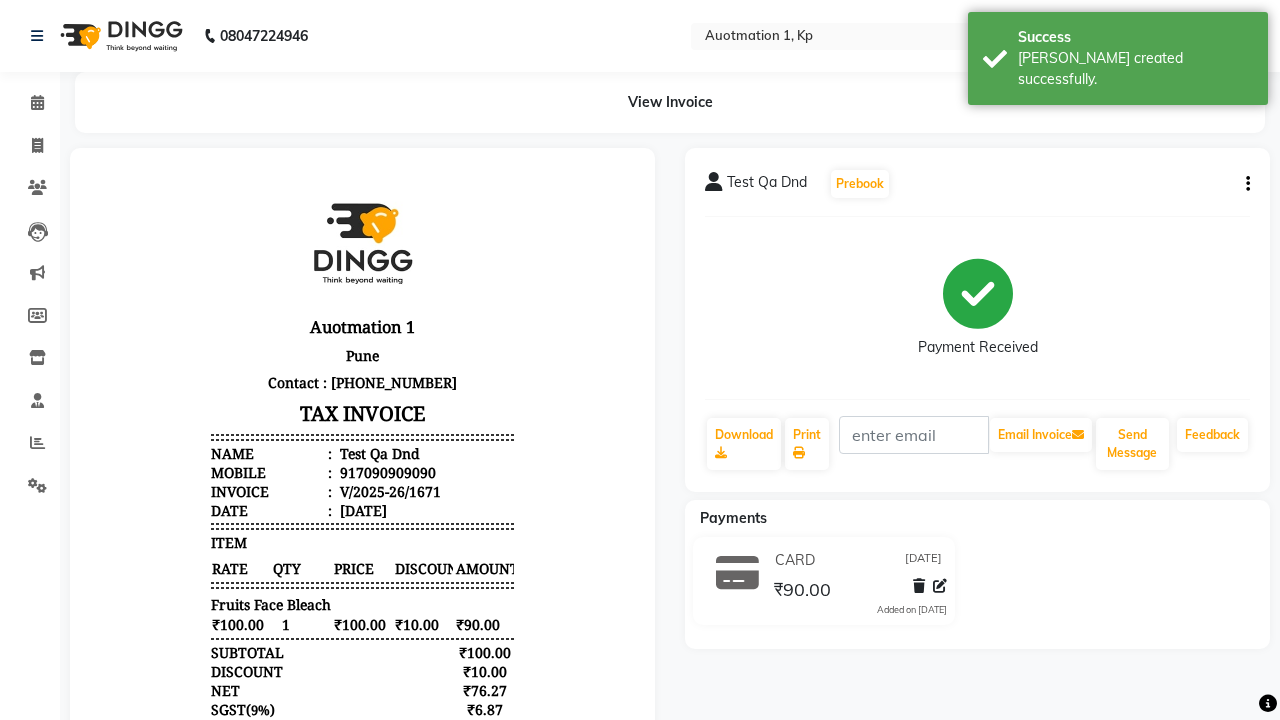 scroll, scrollTop: 0, scrollLeft: 0, axis: both 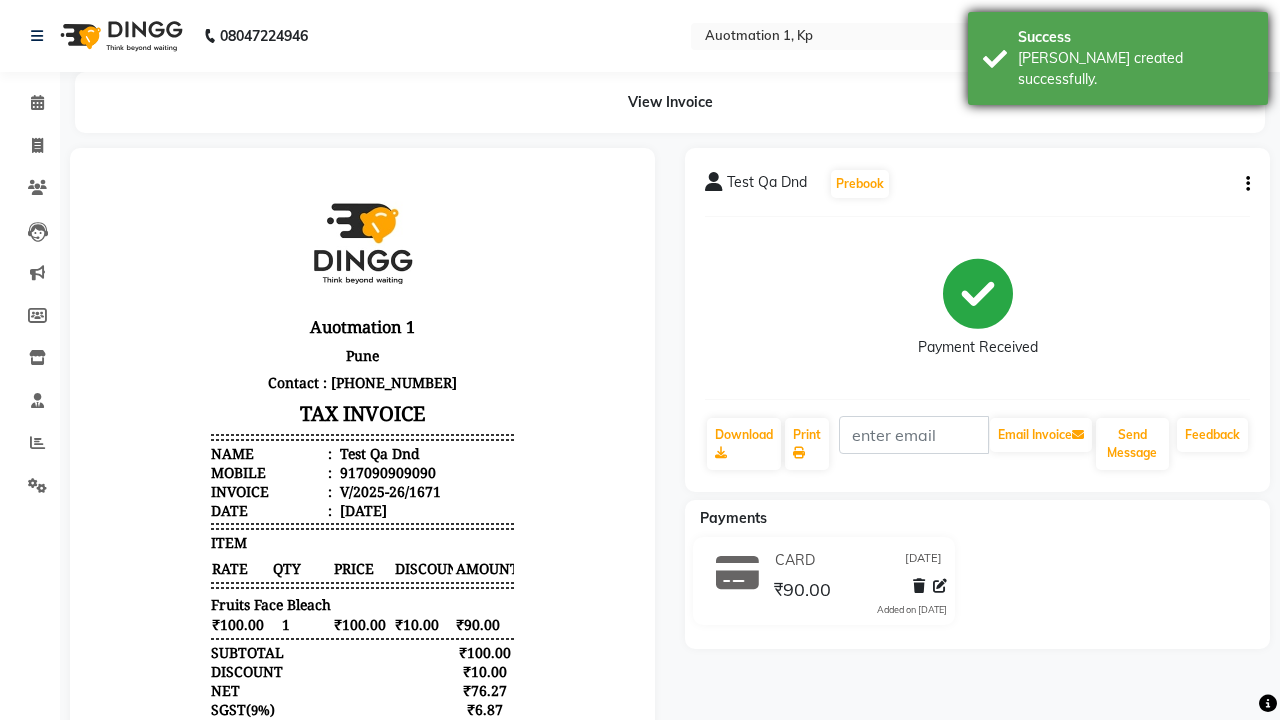click on "[PERSON_NAME] created successfully." at bounding box center [1135, 69] 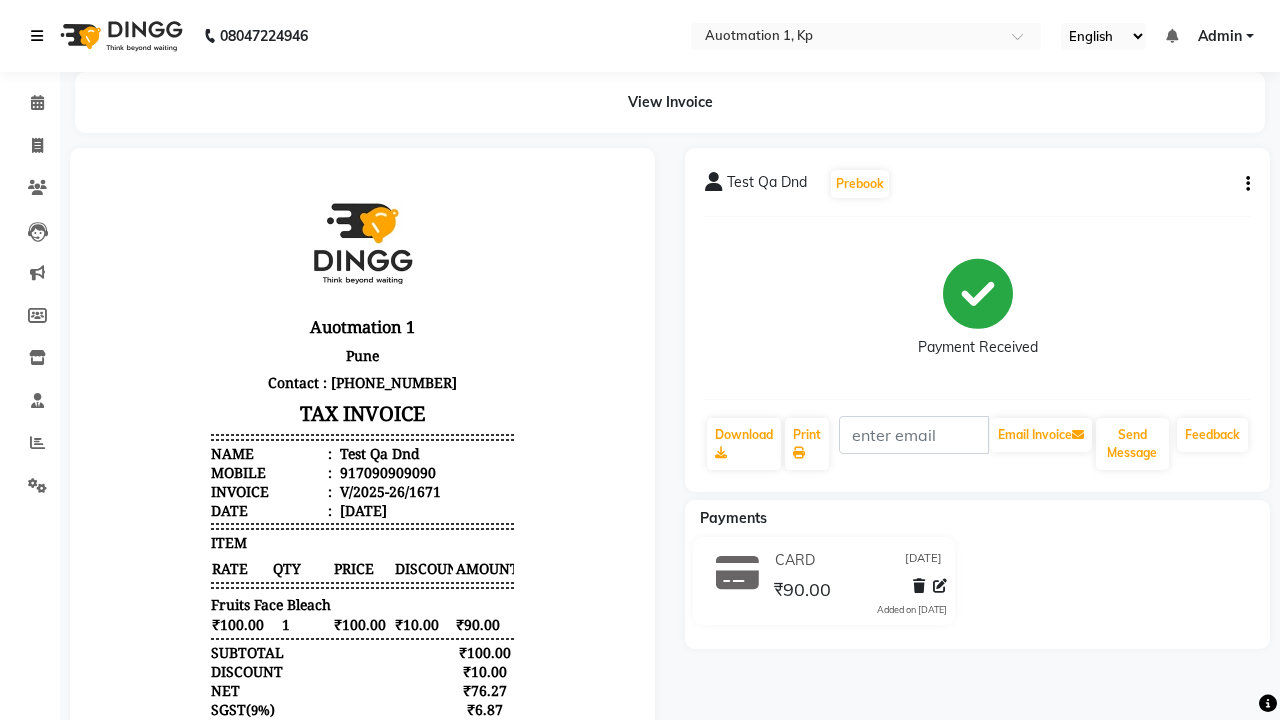 click at bounding box center (37, 36) 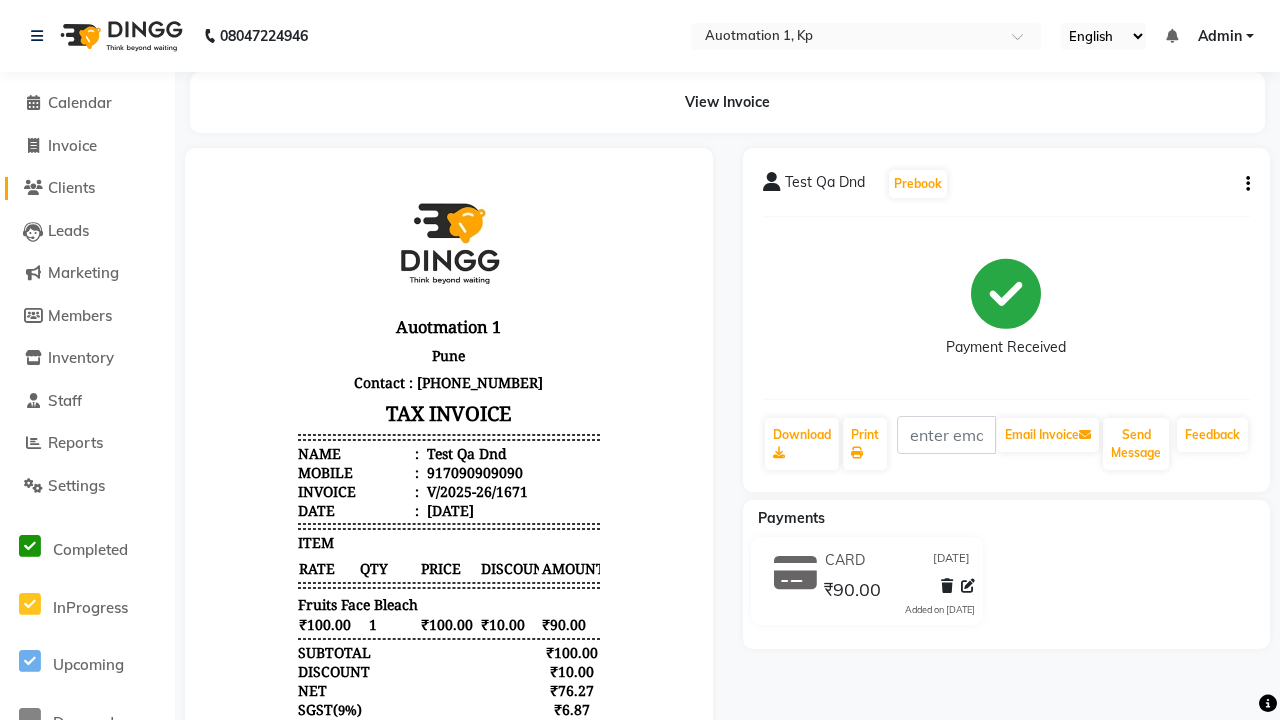 click on "Clients" 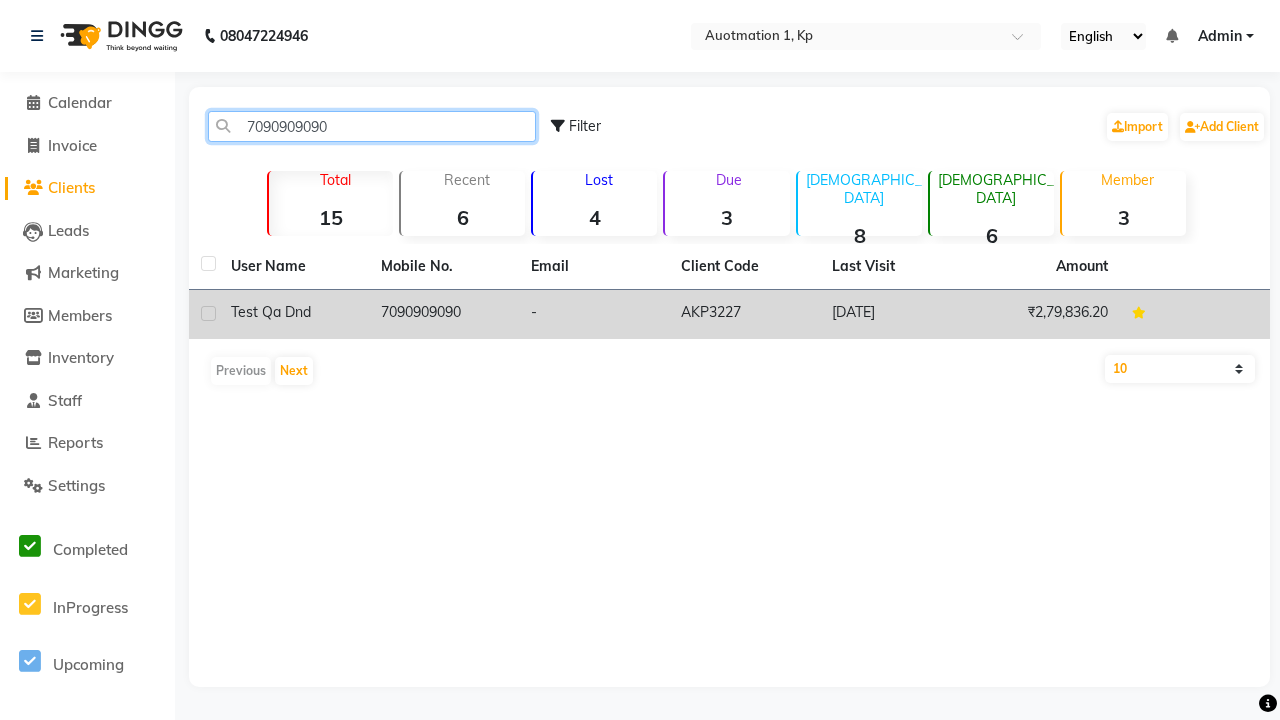 type on "7090909090" 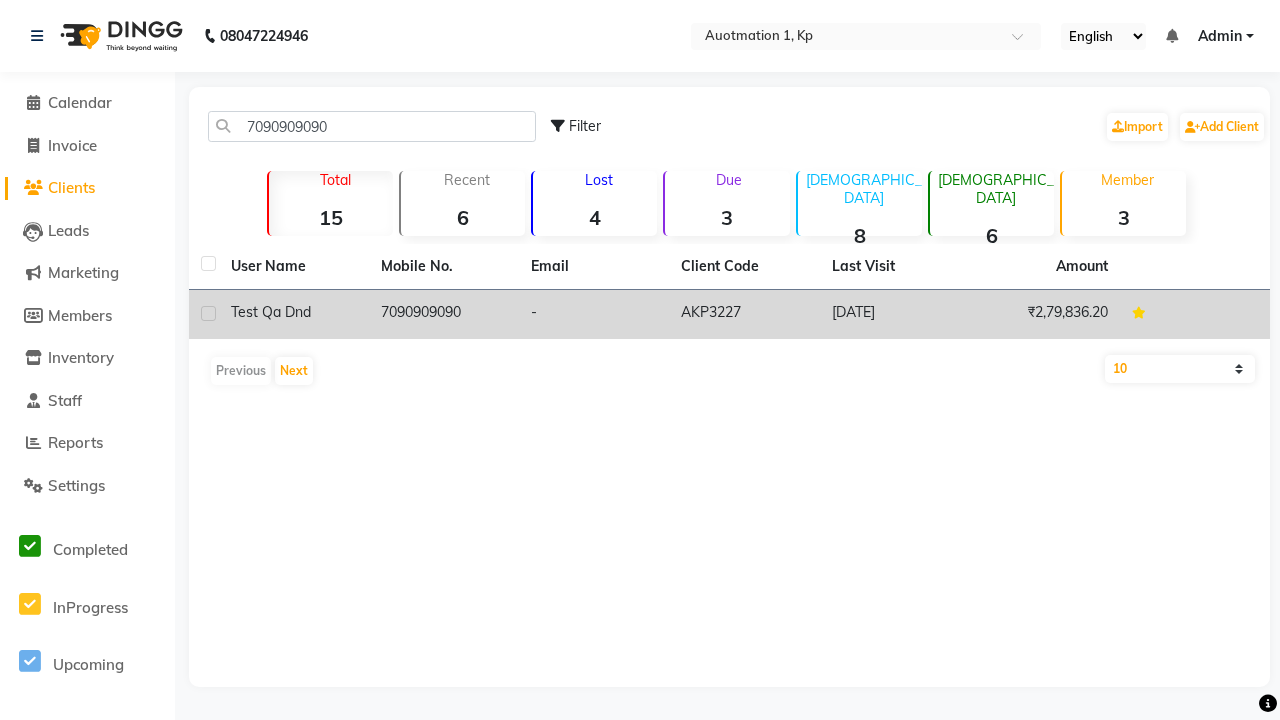 click on "7090909090" 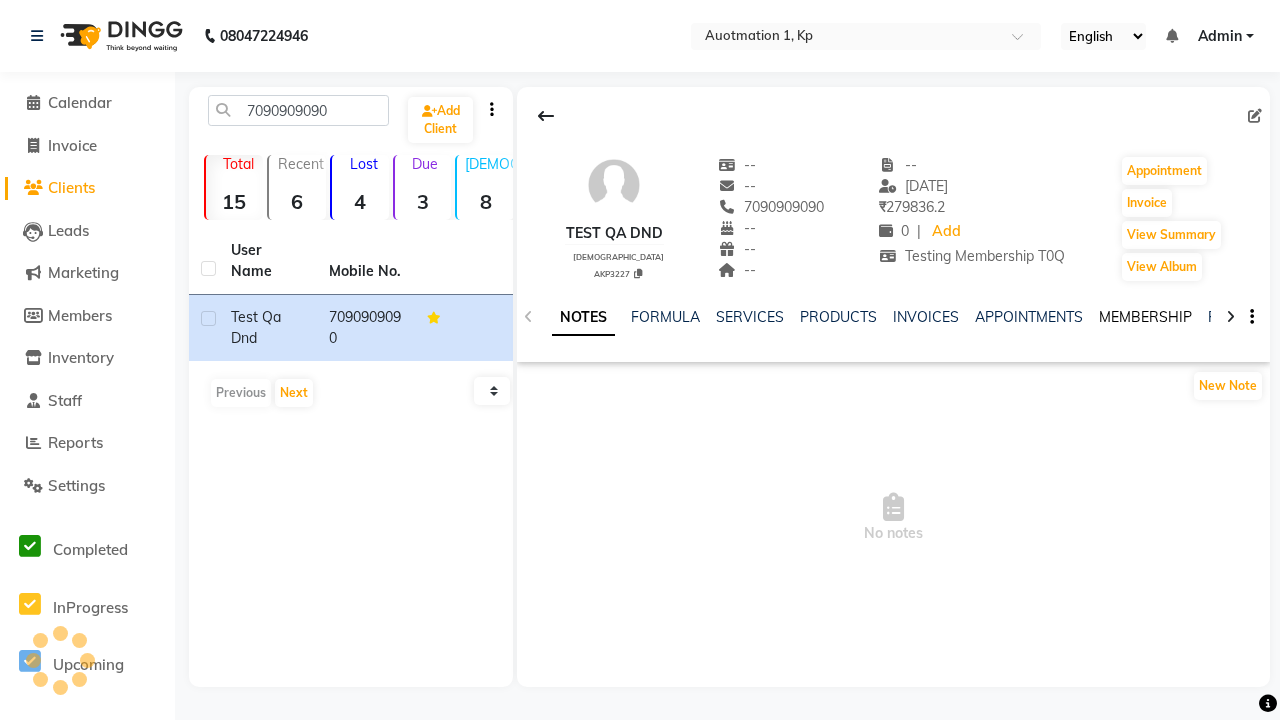 click on "MEMBERSHIP" 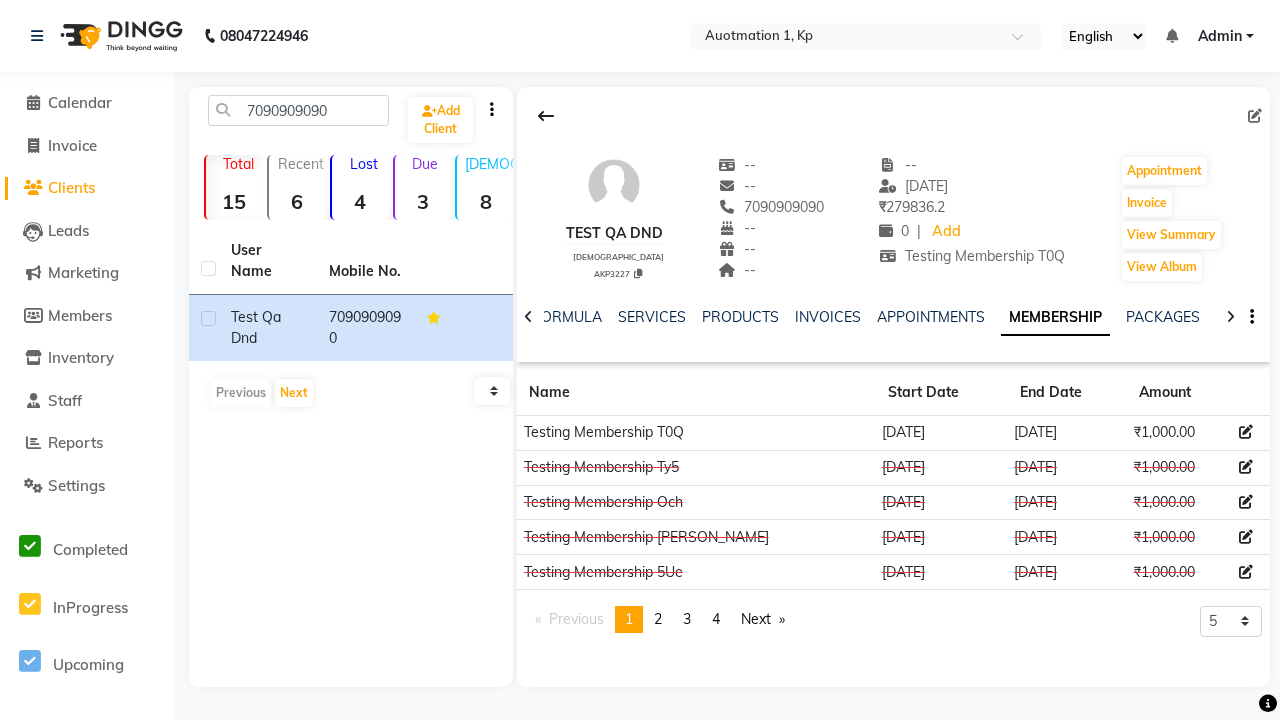 click 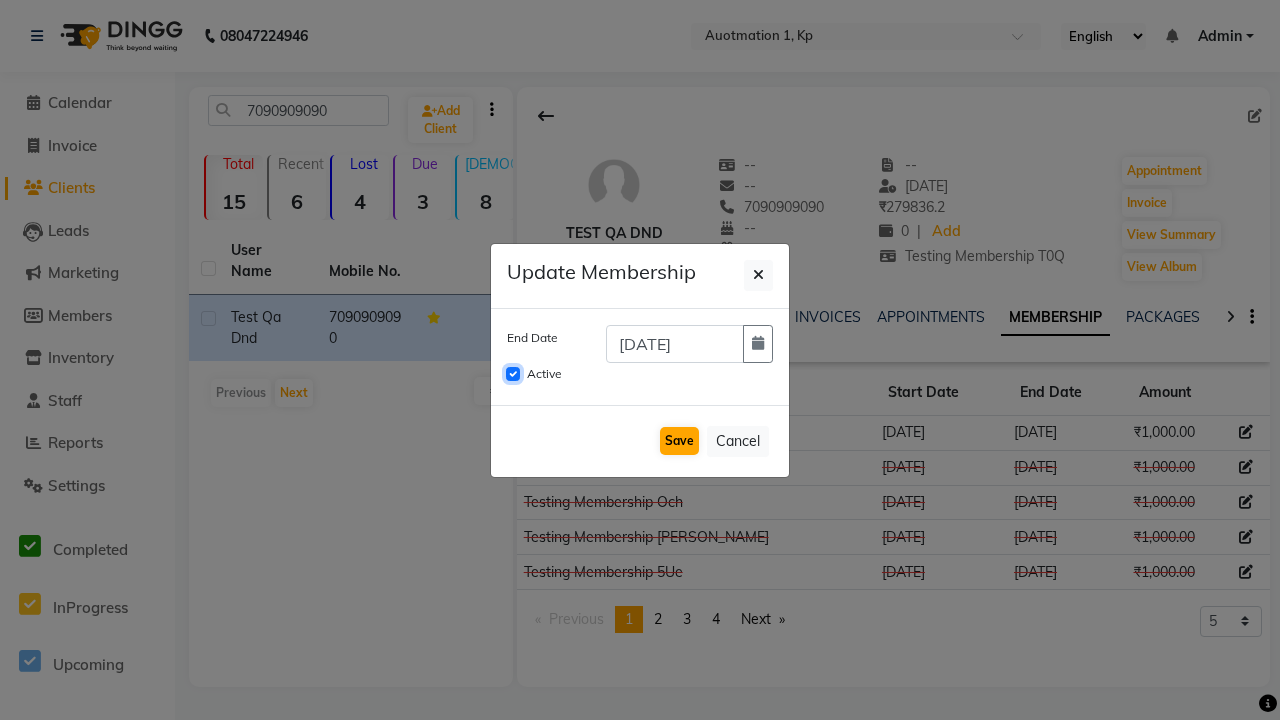 click on "Active" at bounding box center (513, 374) 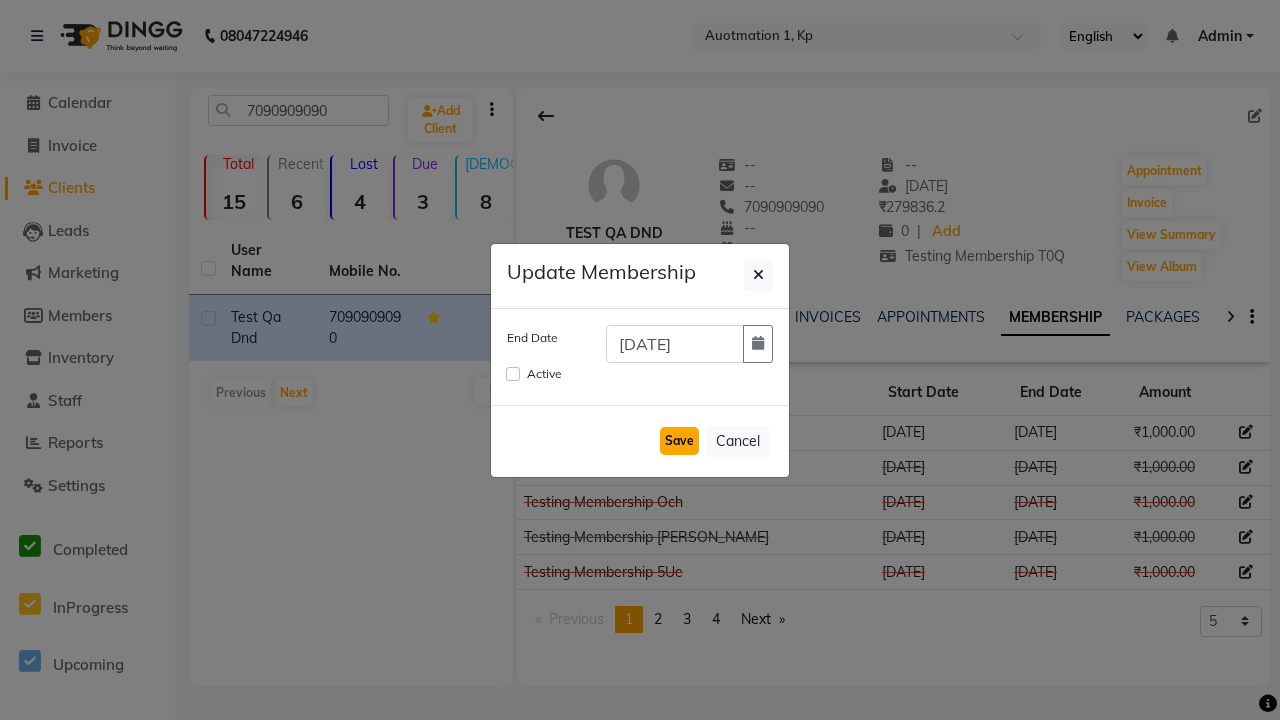 click on "Save" 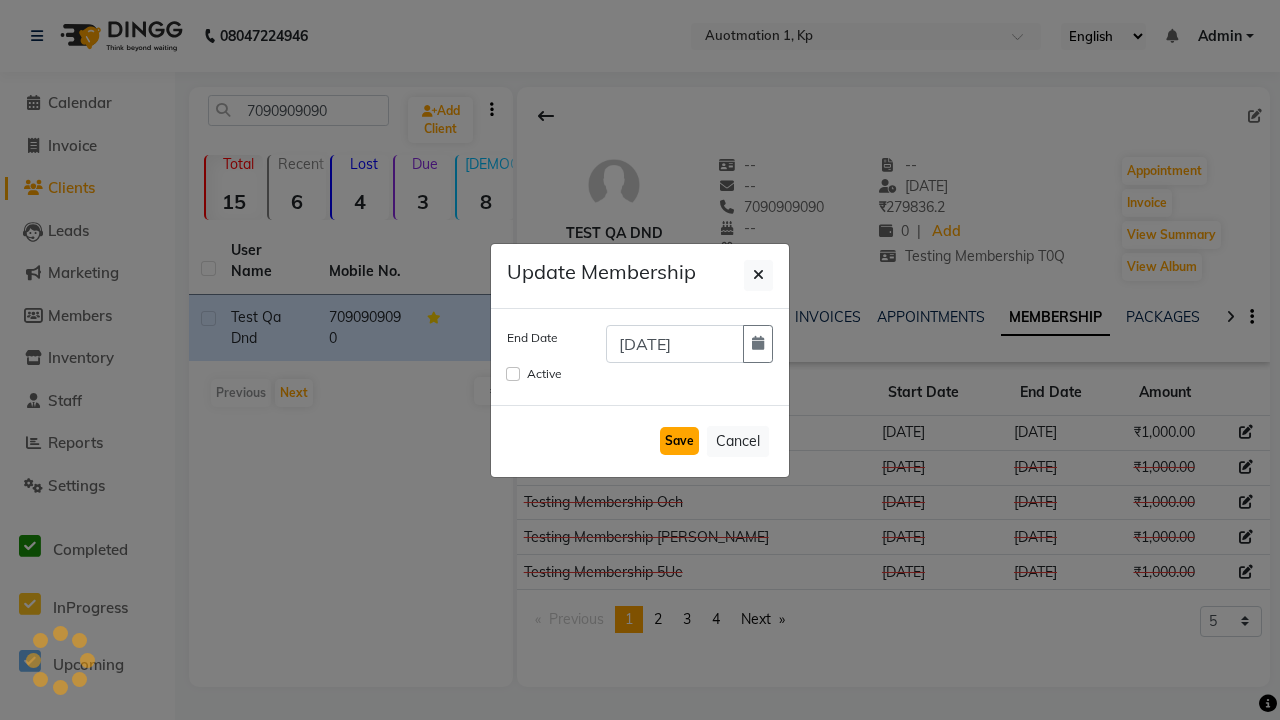 type 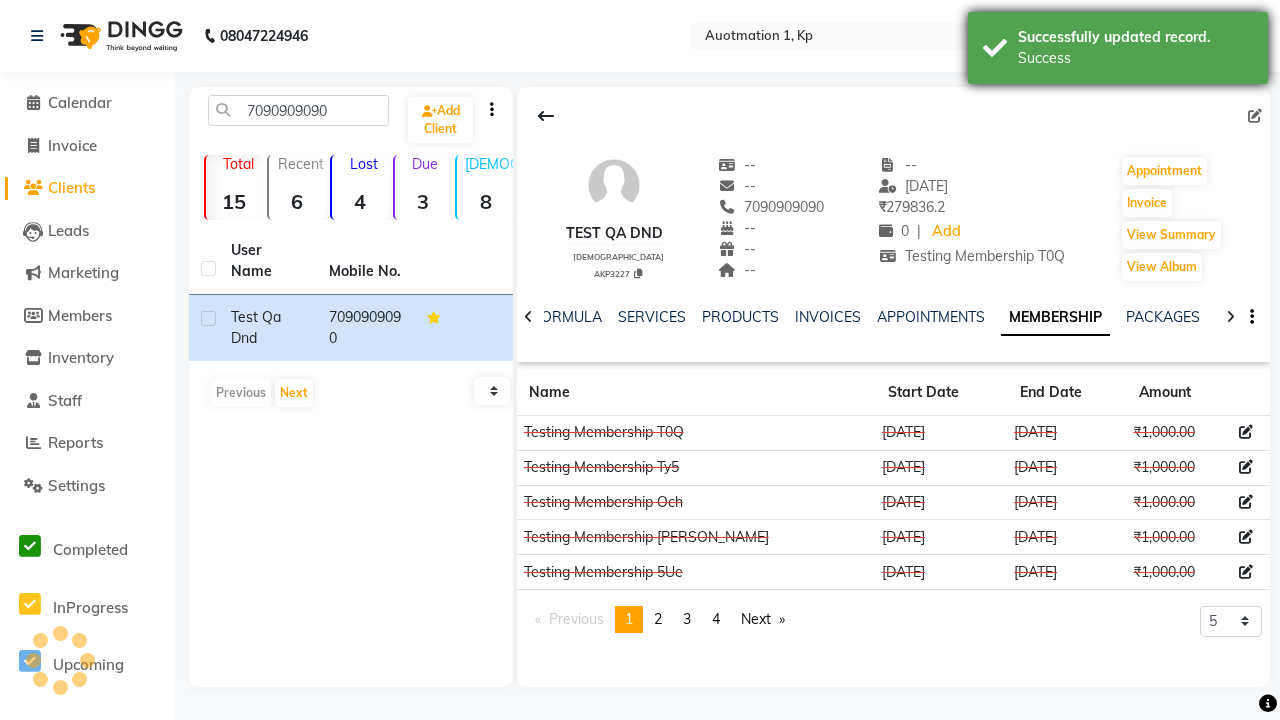 click on "Success" at bounding box center (1135, 58) 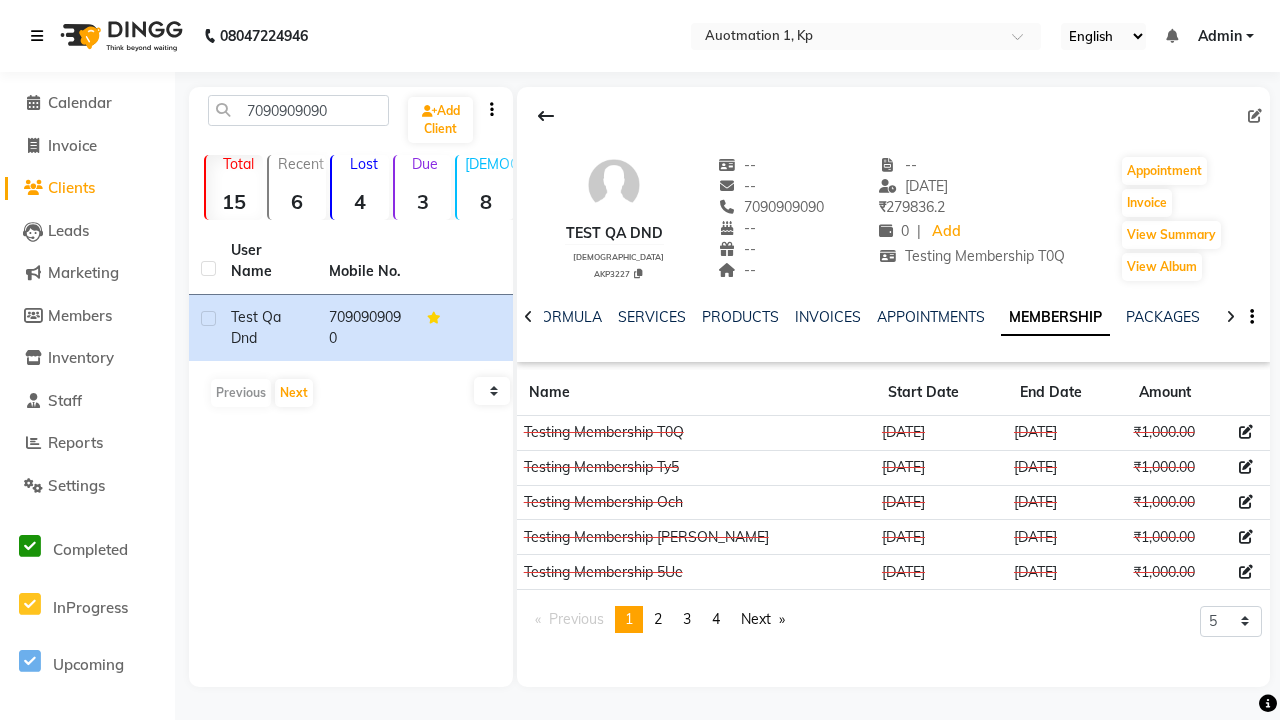 click at bounding box center (37, 36) 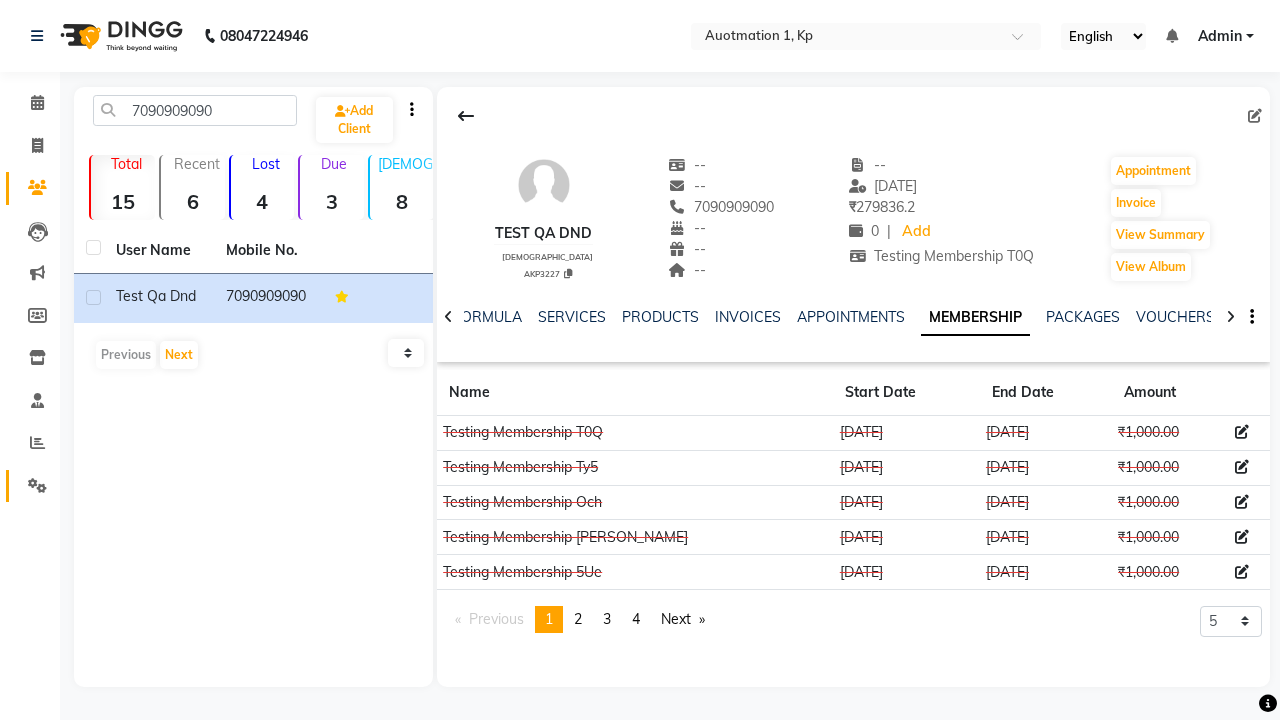 click 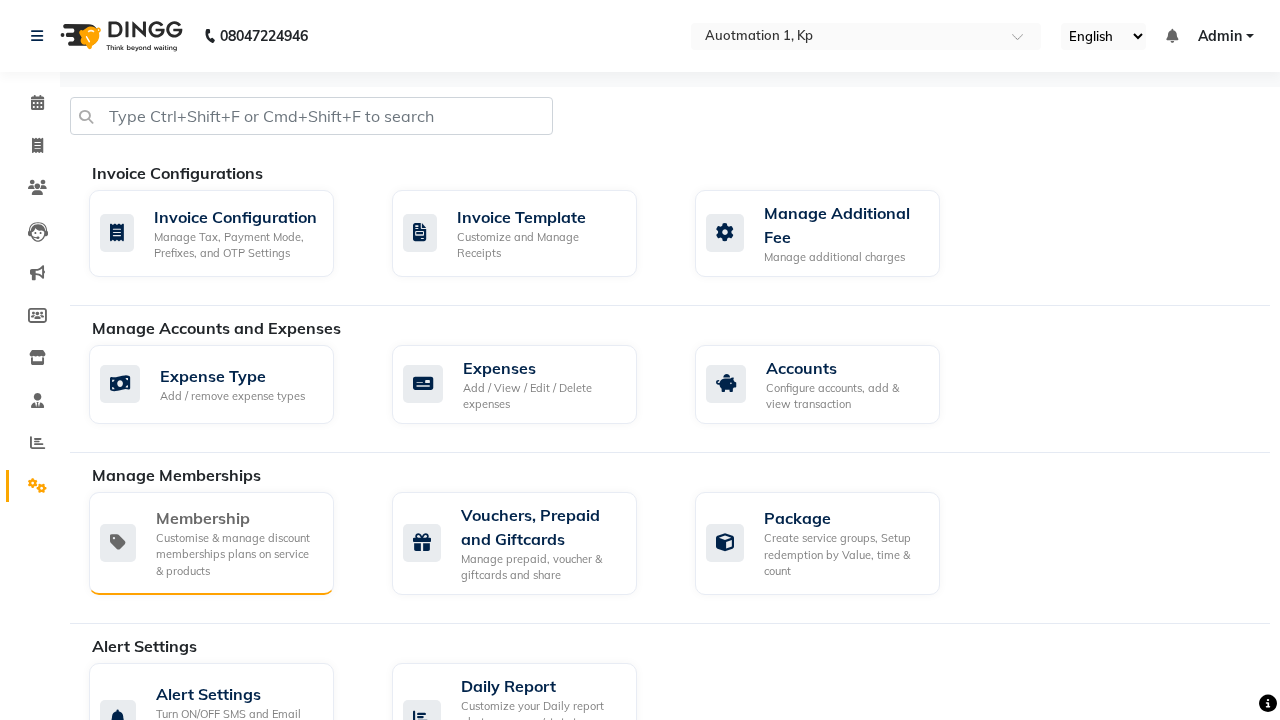 click on "Membership" 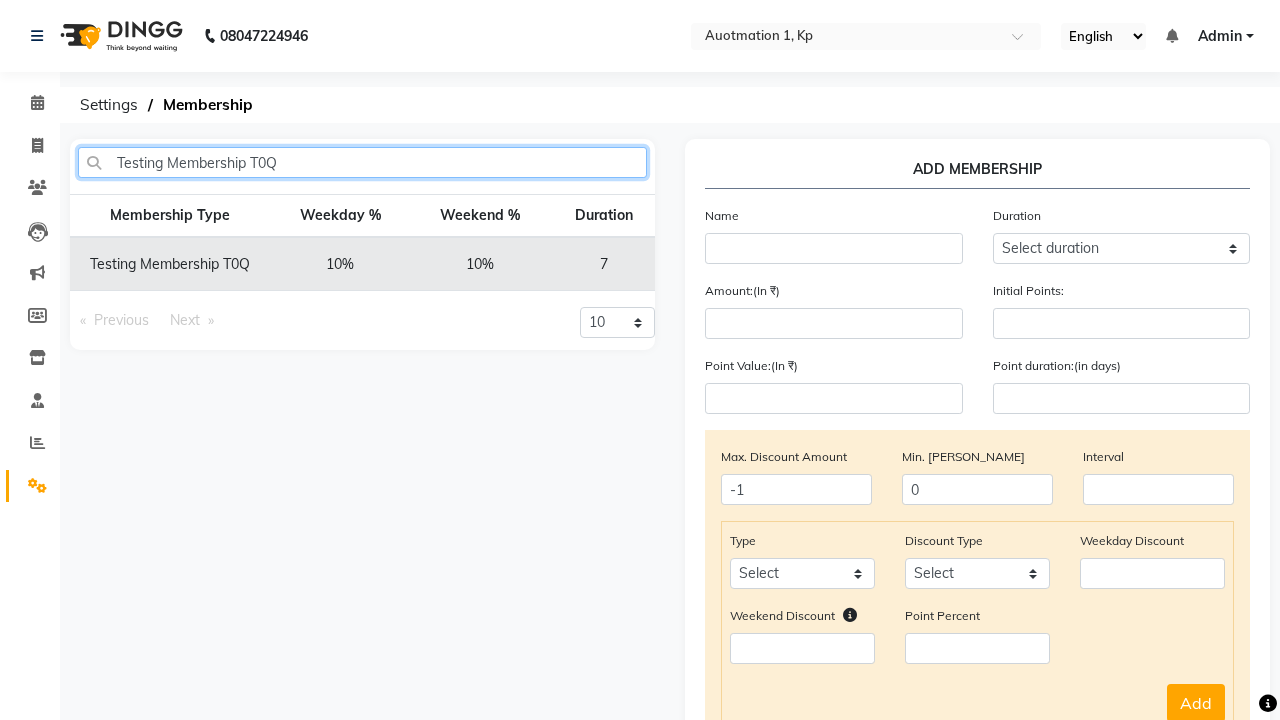 type on "Testing Membership T0Q" 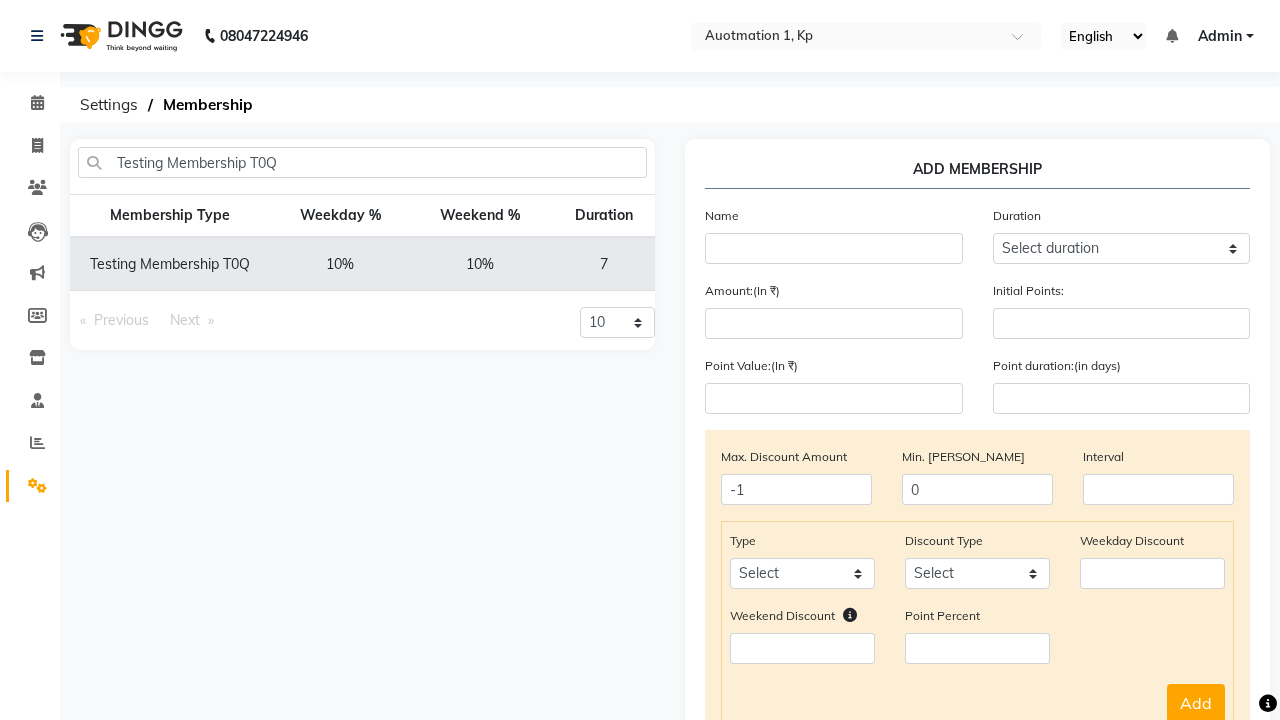 click 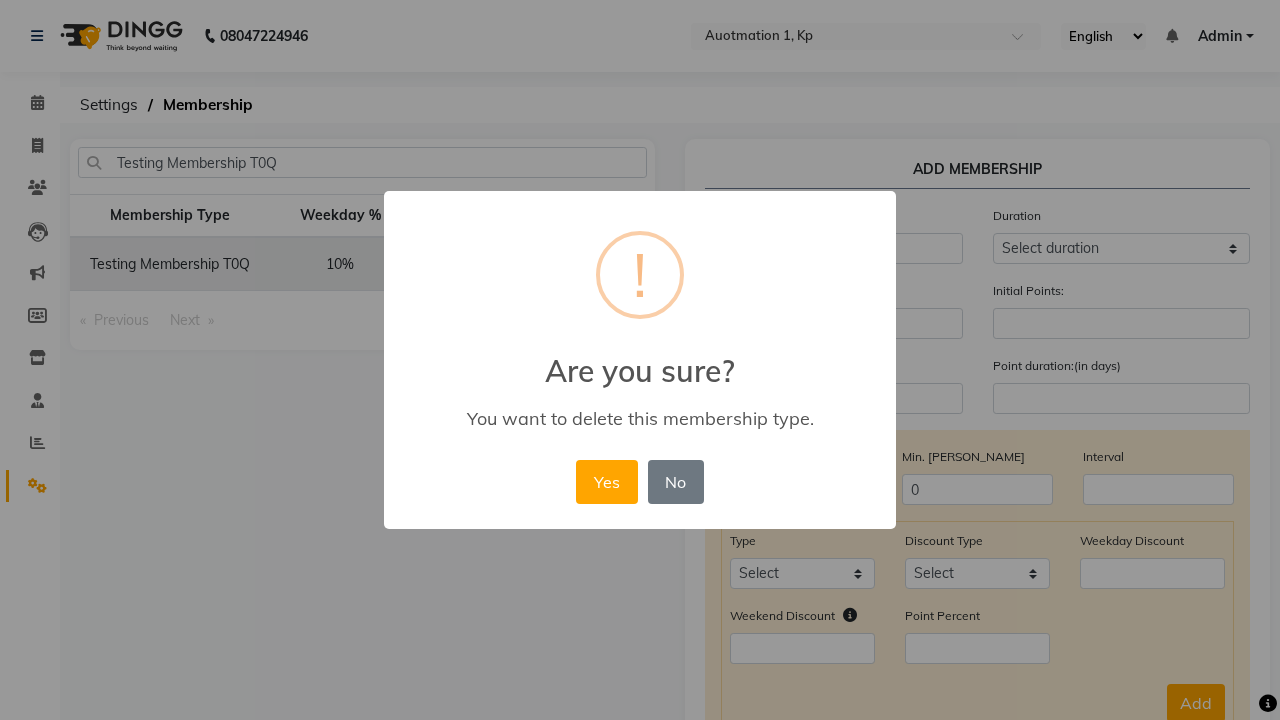 scroll, scrollTop: 0, scrollLeft: 215, axis: horizontal 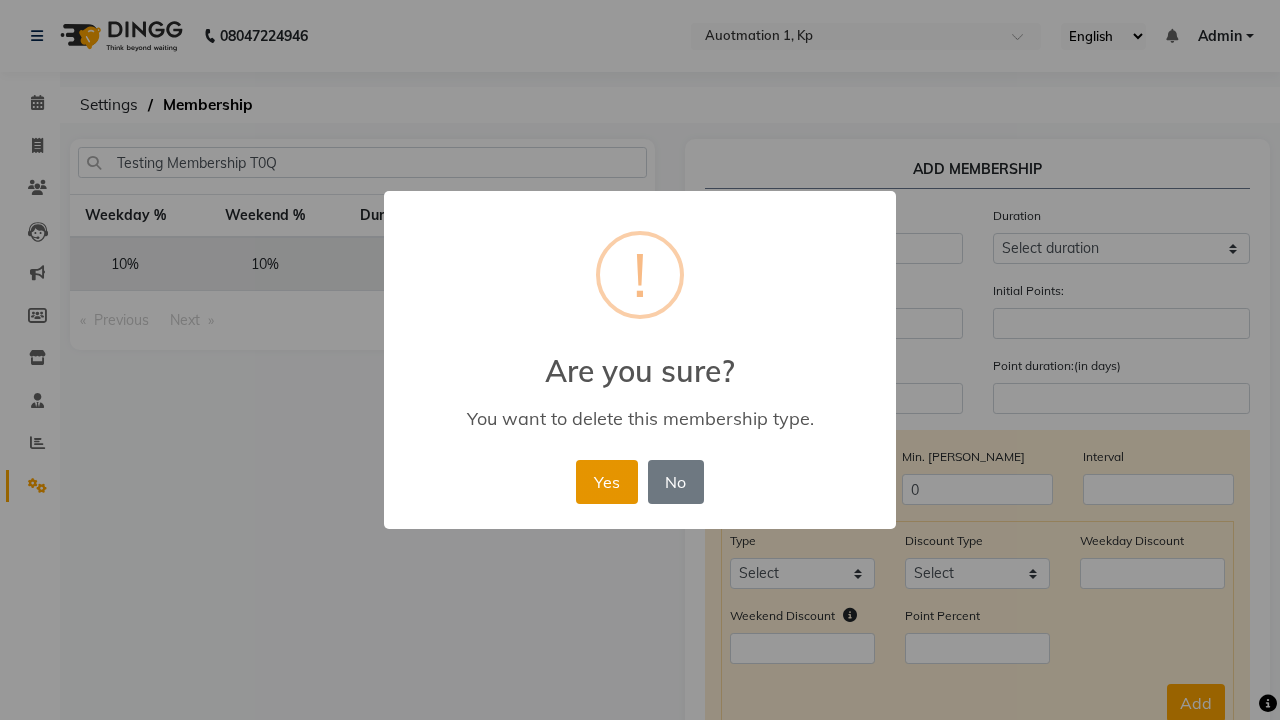 click on "Yes" at bounding box center (606, 482) 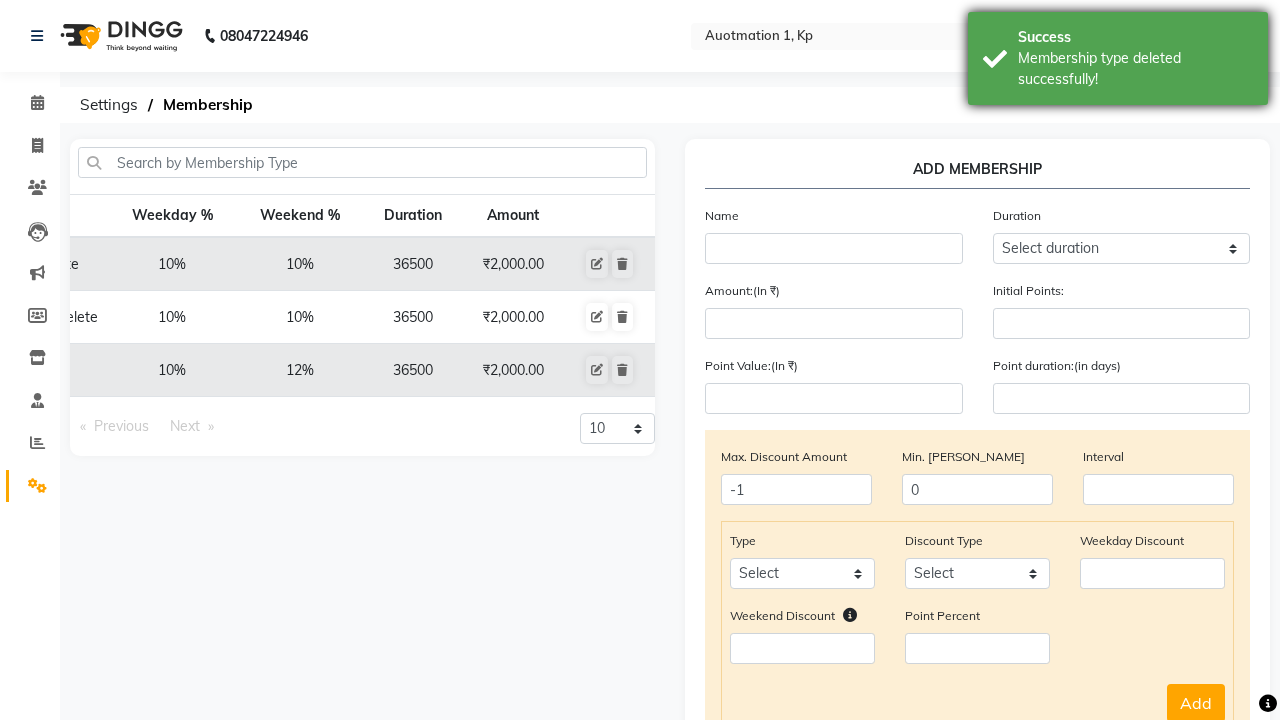 click on "Membership type deleted successfully!" at bounding box center [1135, 69] 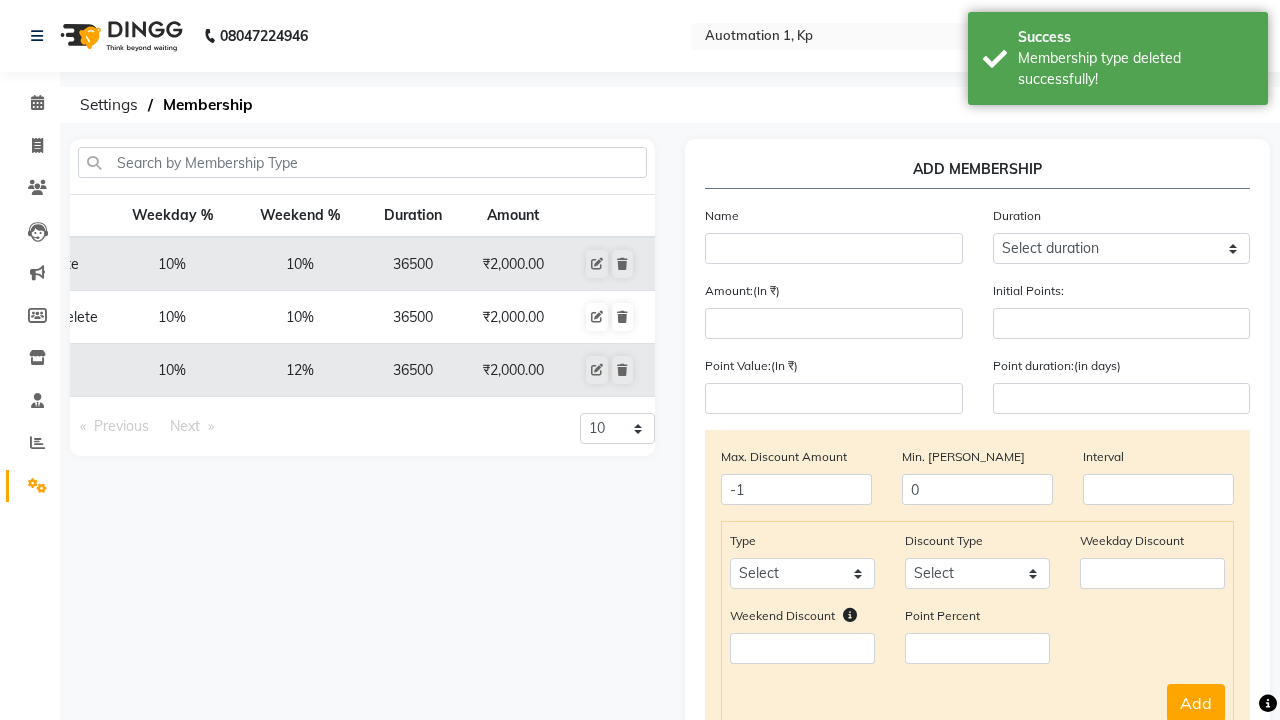 click on "Admin" at bounding box center [1220, 36] 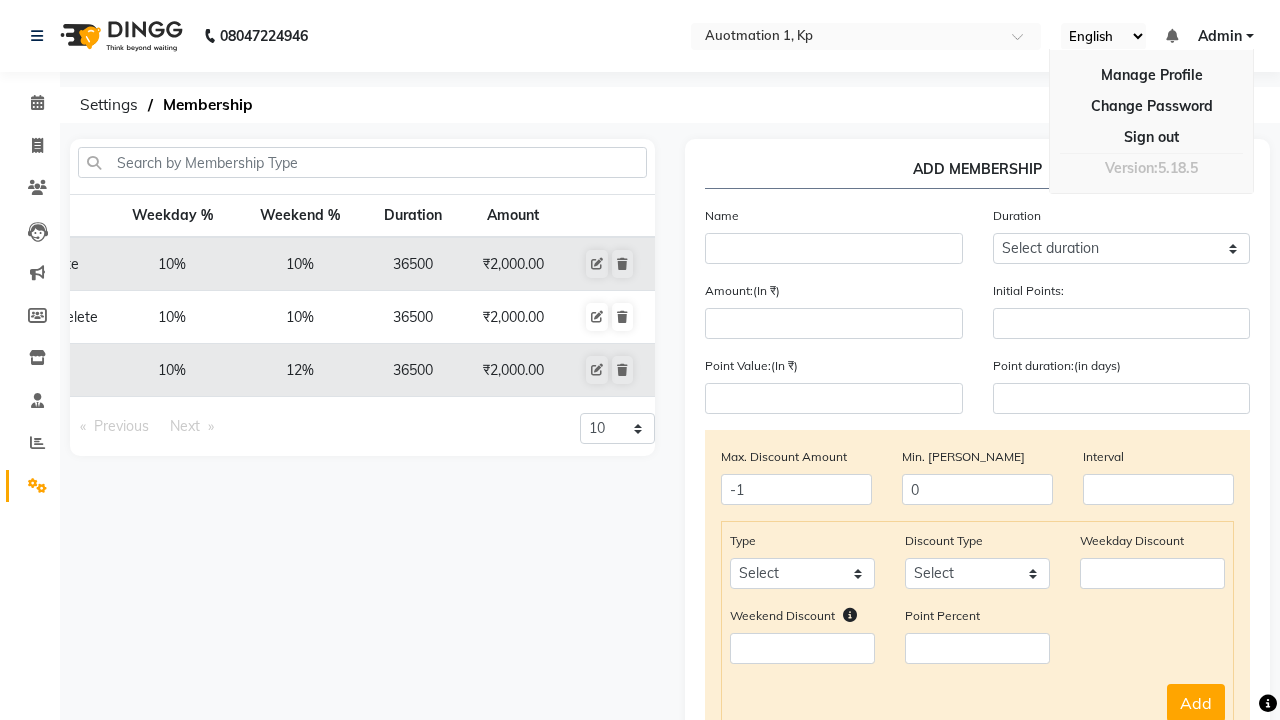 scroll, scrollTop: 0, scrollLeft: 5, axis: horizontal 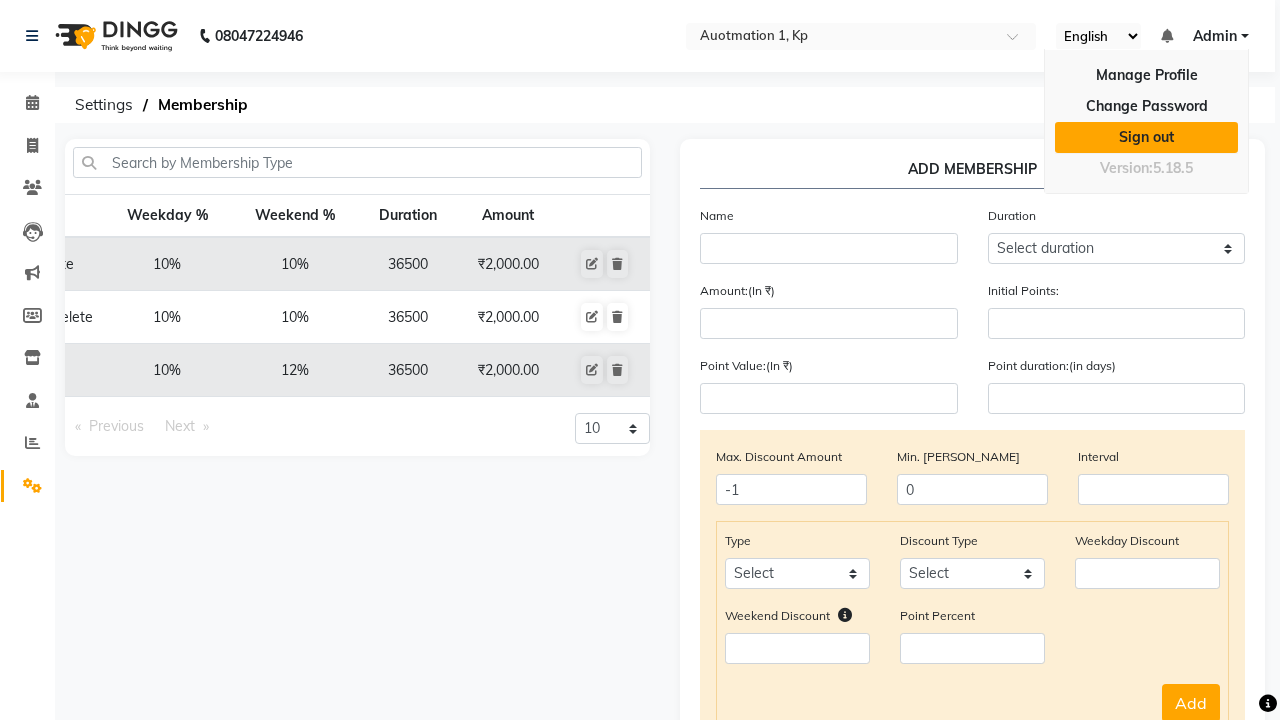 click on "Sign out" at bounding box center [1146, 137] 